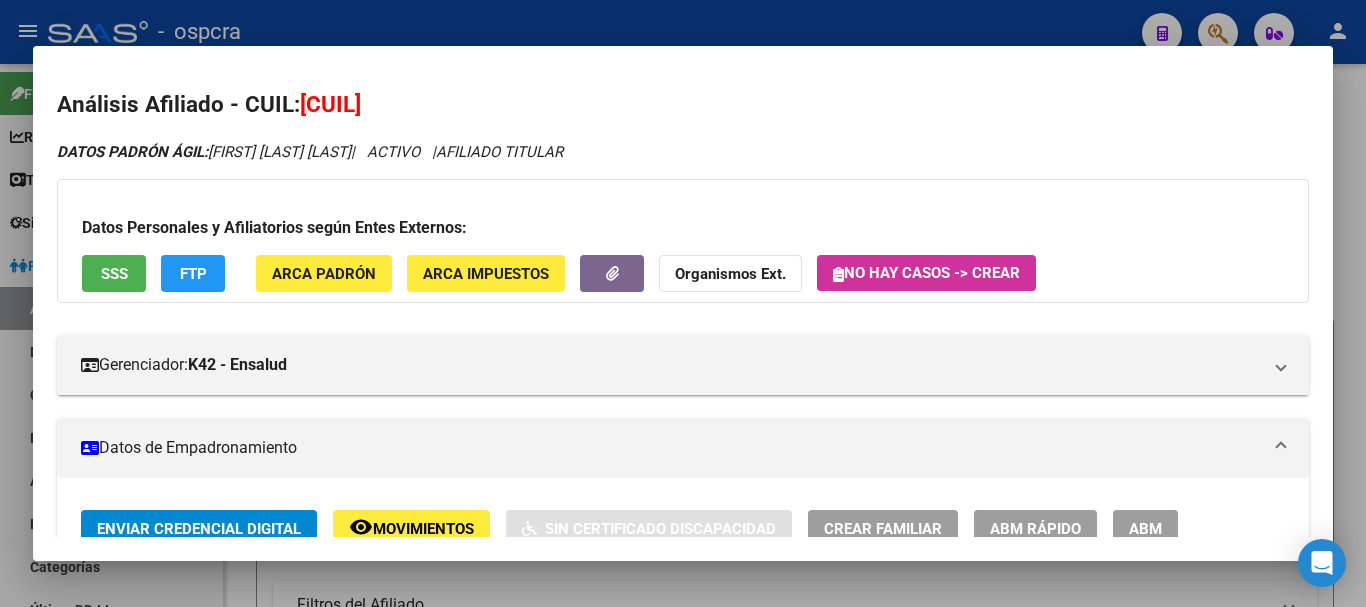 scroll, scrollTop: 0, scrollLeft: 0, axis: both 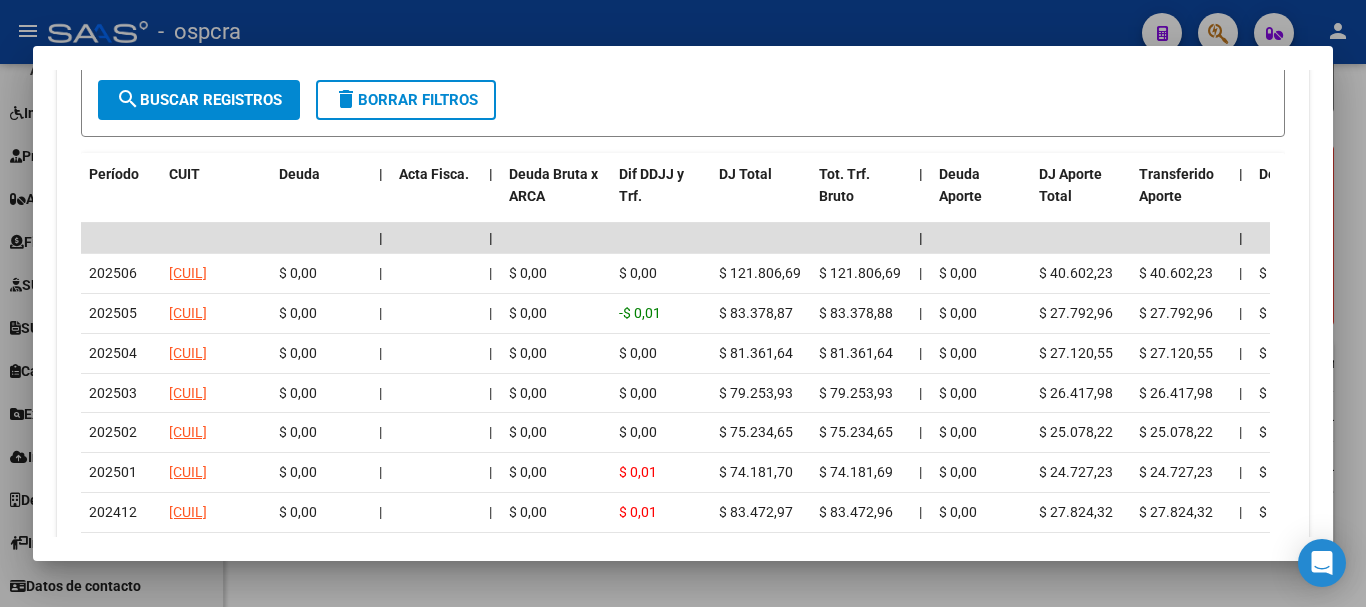 click at bounding box center [683, 303] 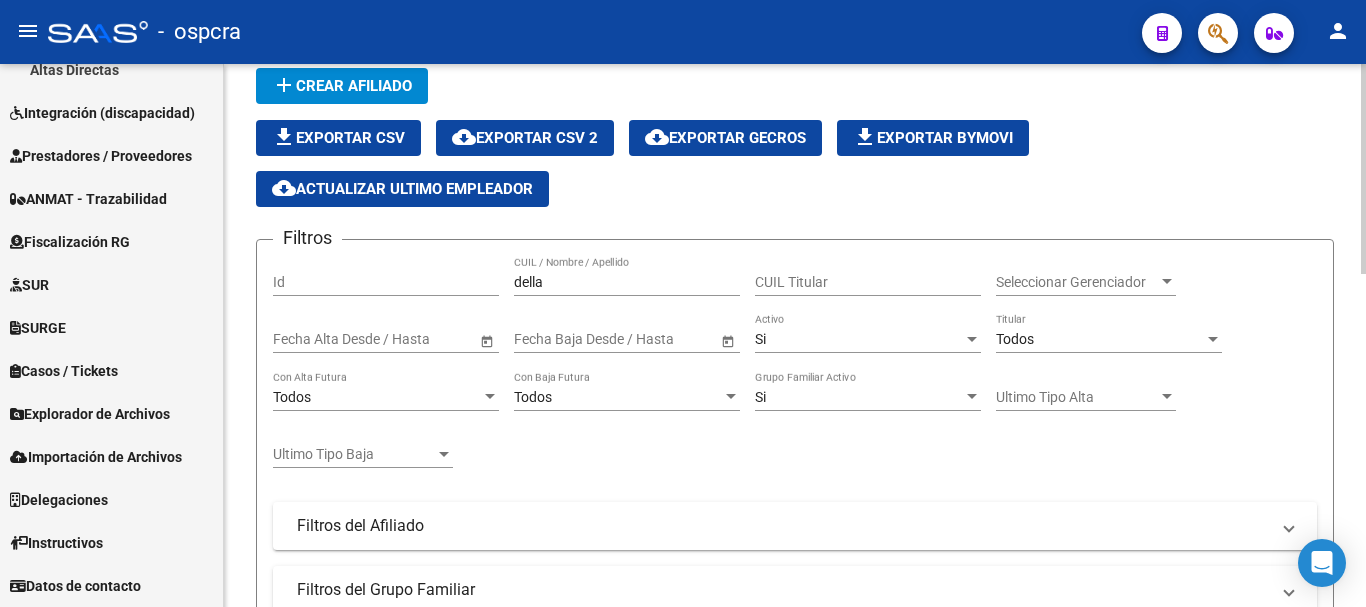 scroll, scrollTop: 0, scrollLeft: 0, axis: both 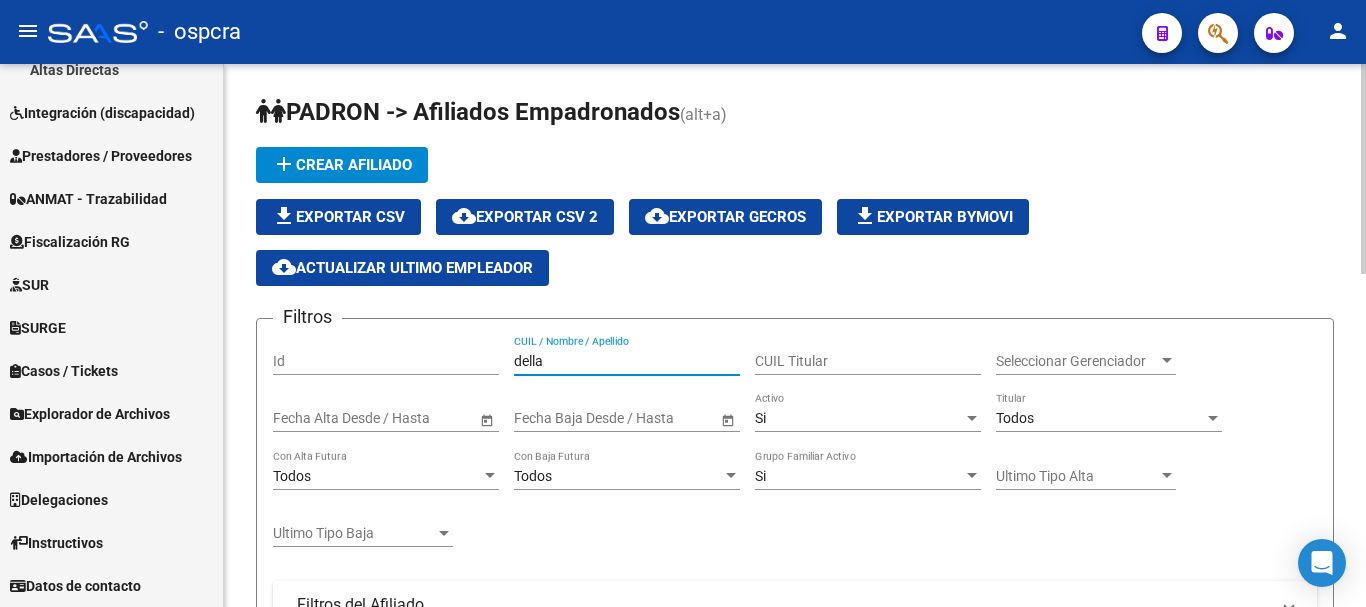 drag, startPoint x: 564, startPoint y: 367, endPoint x: 352, endPoint y: 363, distance: 212.03773 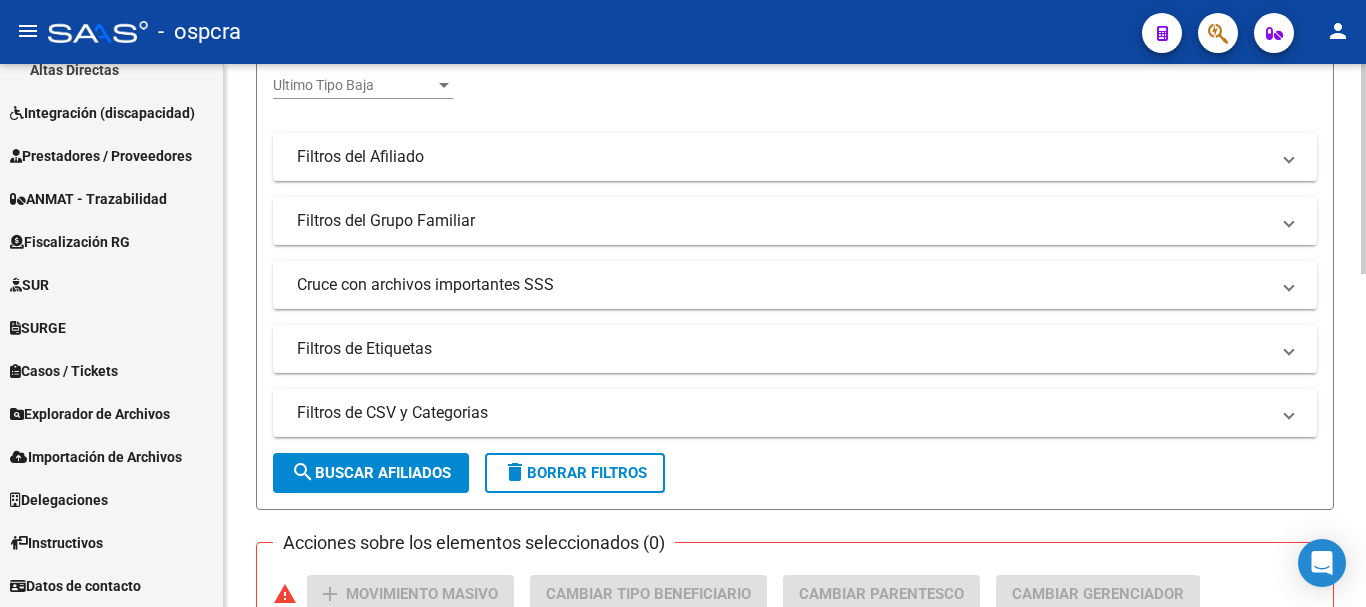 scroll, scrollTop: 500, scrollLeft: 0, axis: vertical 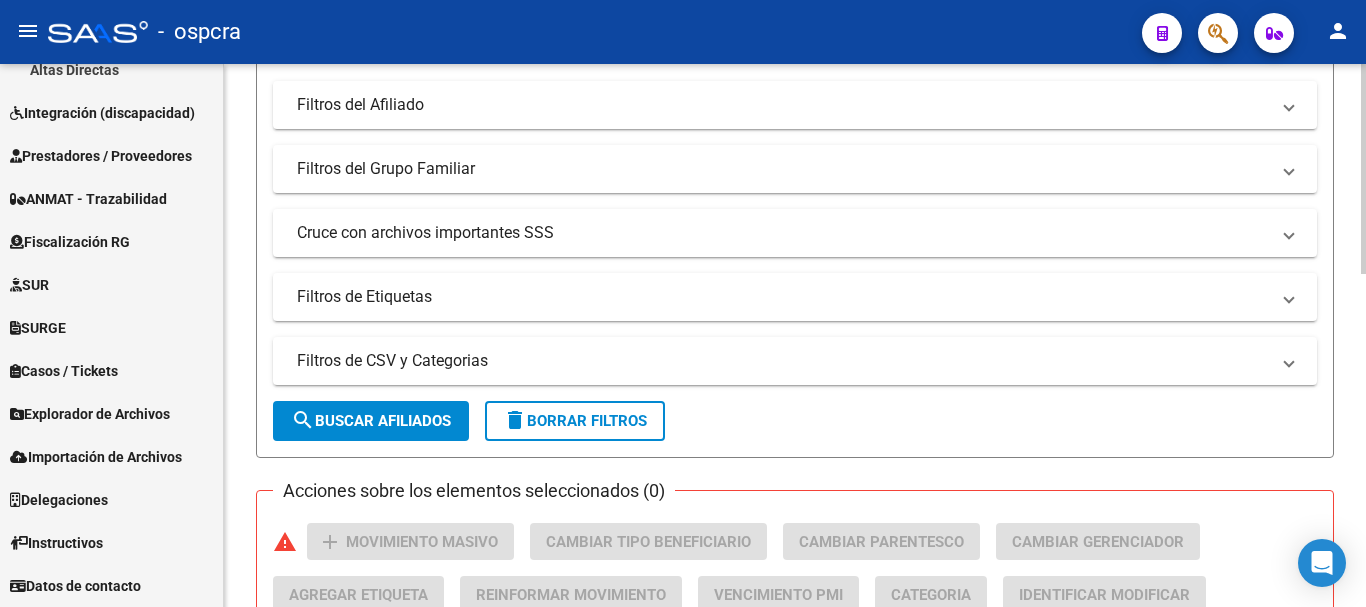 type on "INOSTRO" 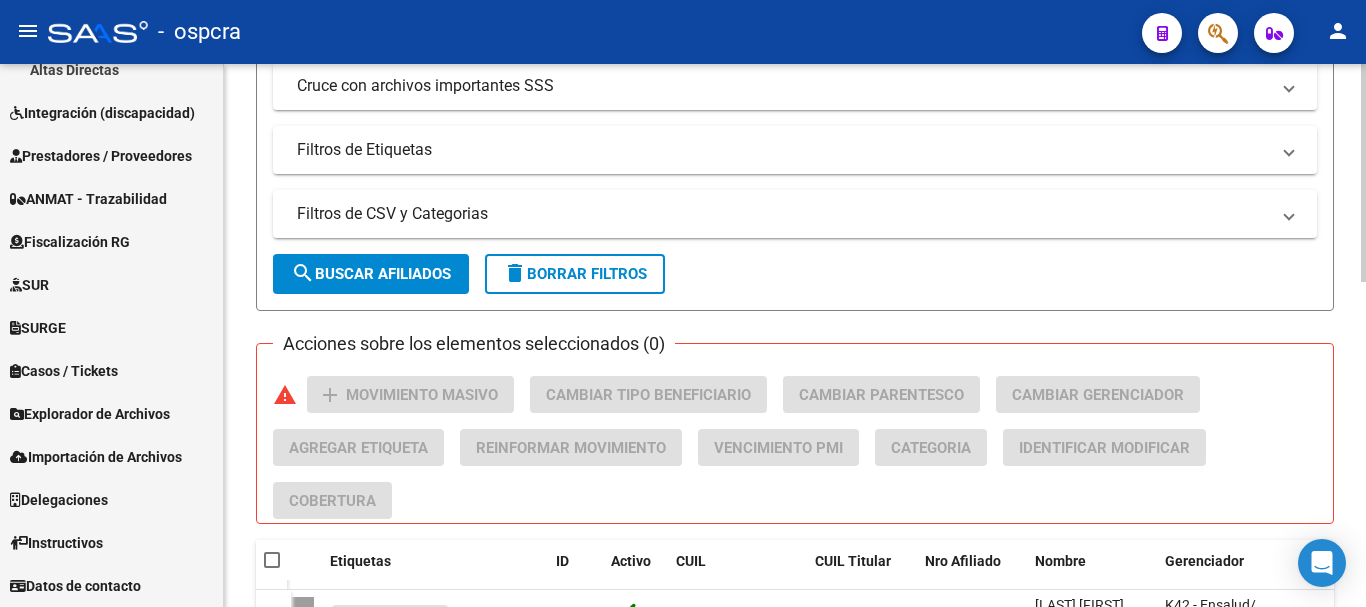 scroll, scrollTop: 810, scrollLeft: 0, axis: vertical 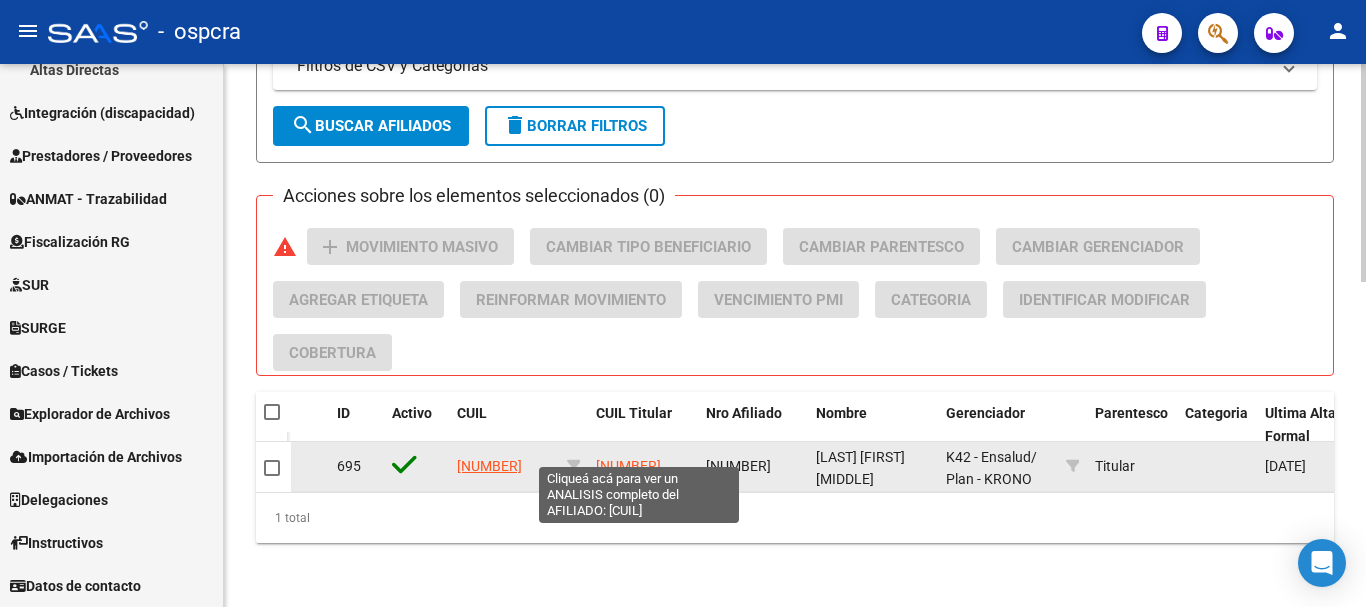click on "[NUMBER]" 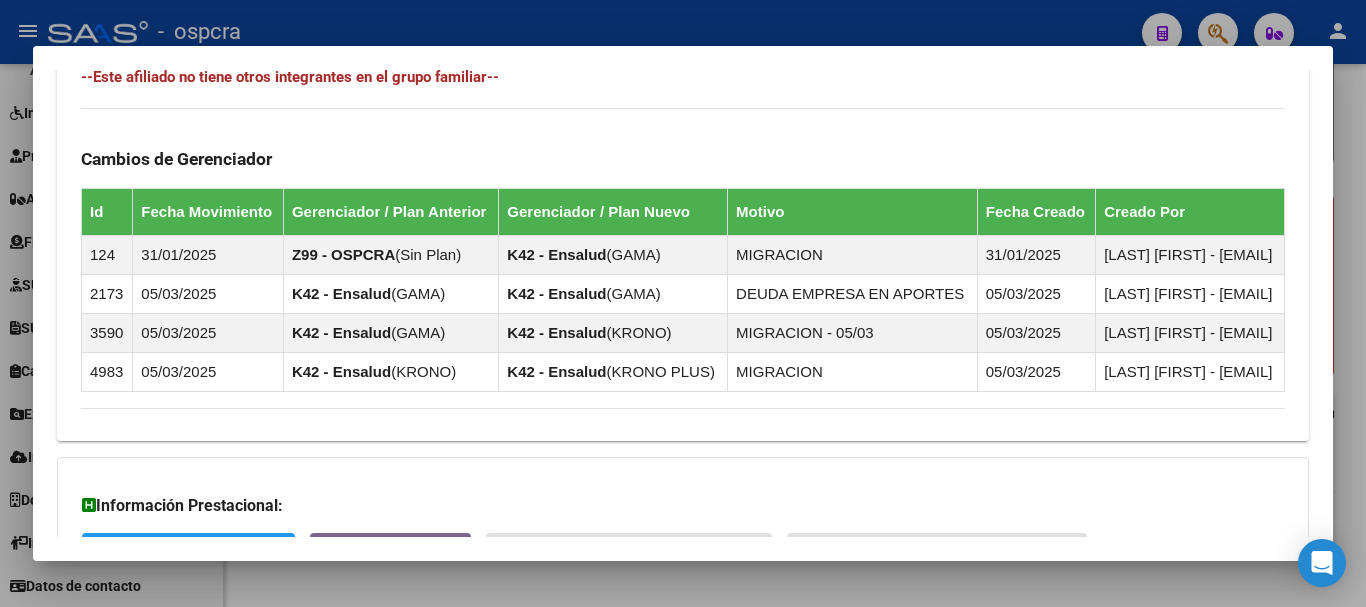 scroll, scrollTop: 1345, scrollLeft: 0, axis: vertical 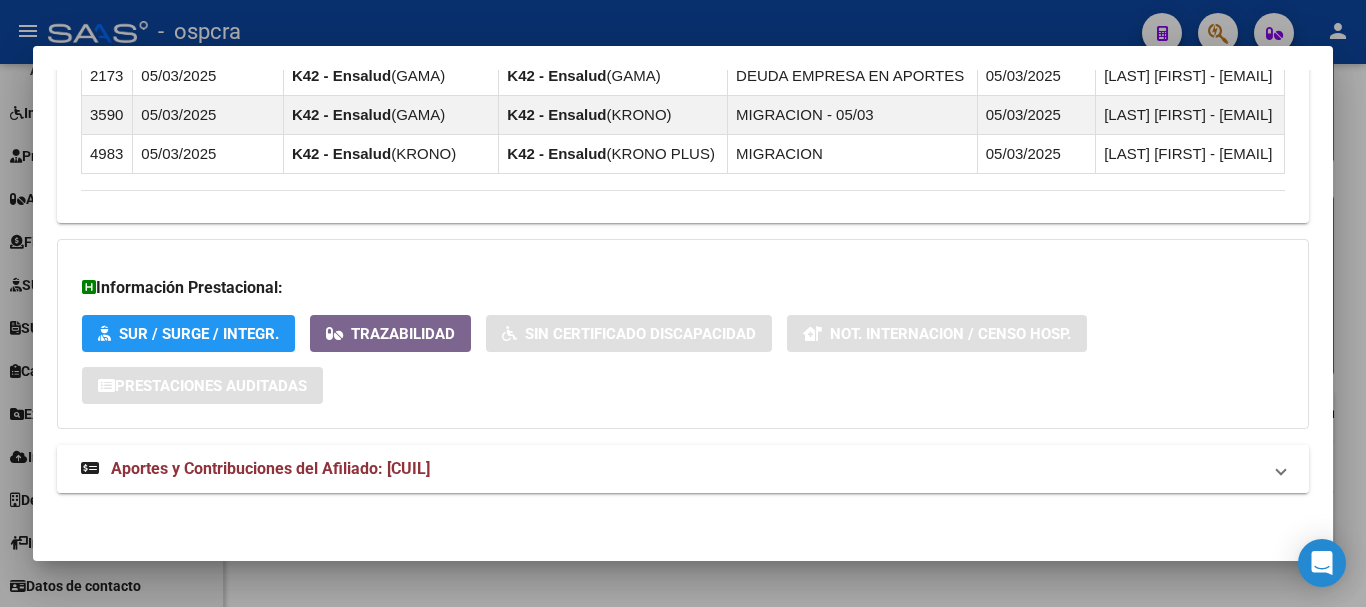 click on "Aportes y Contribuciones del Afiliado: [CUIL]" at bounding box center (270, 468) 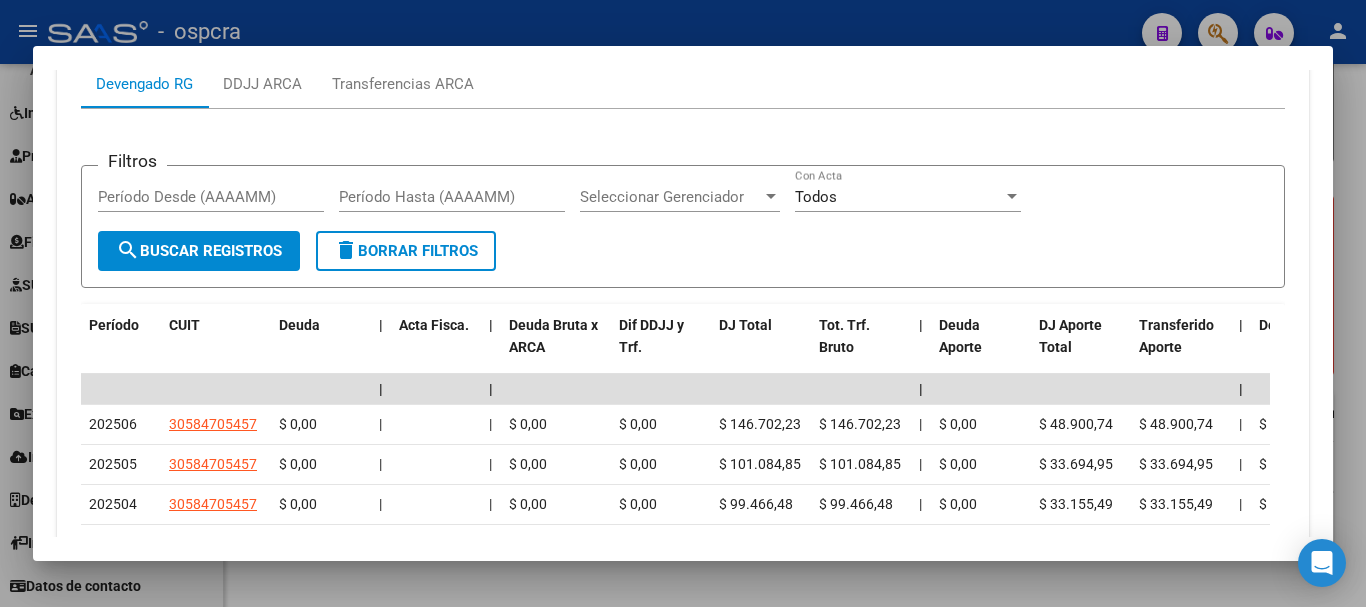scroll, scrollTop: 2079, scrollLeft: 0, axis: vertical 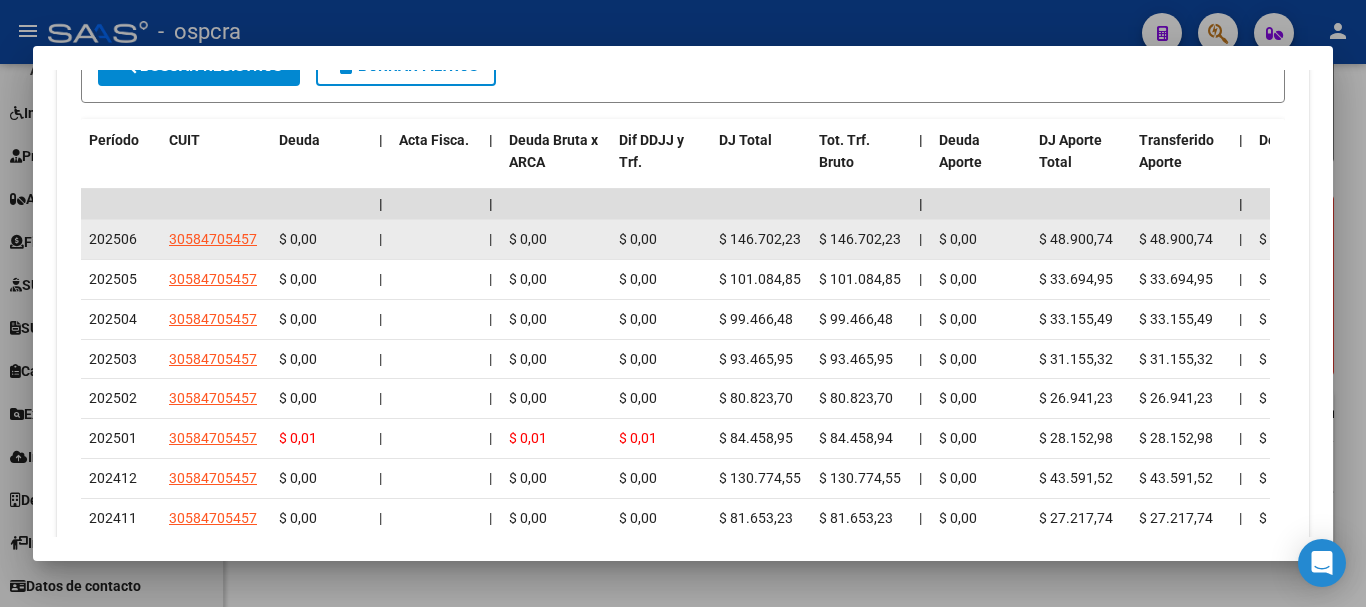 click on "30584705457" 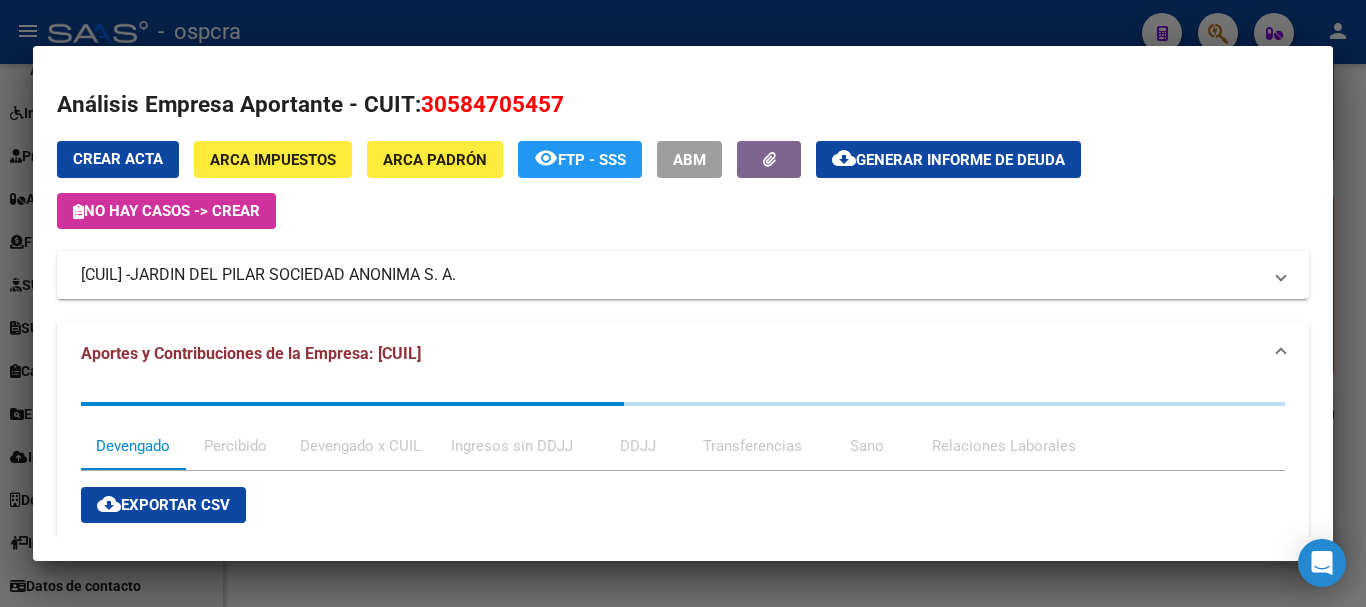 click at bounding box center (683, 303) 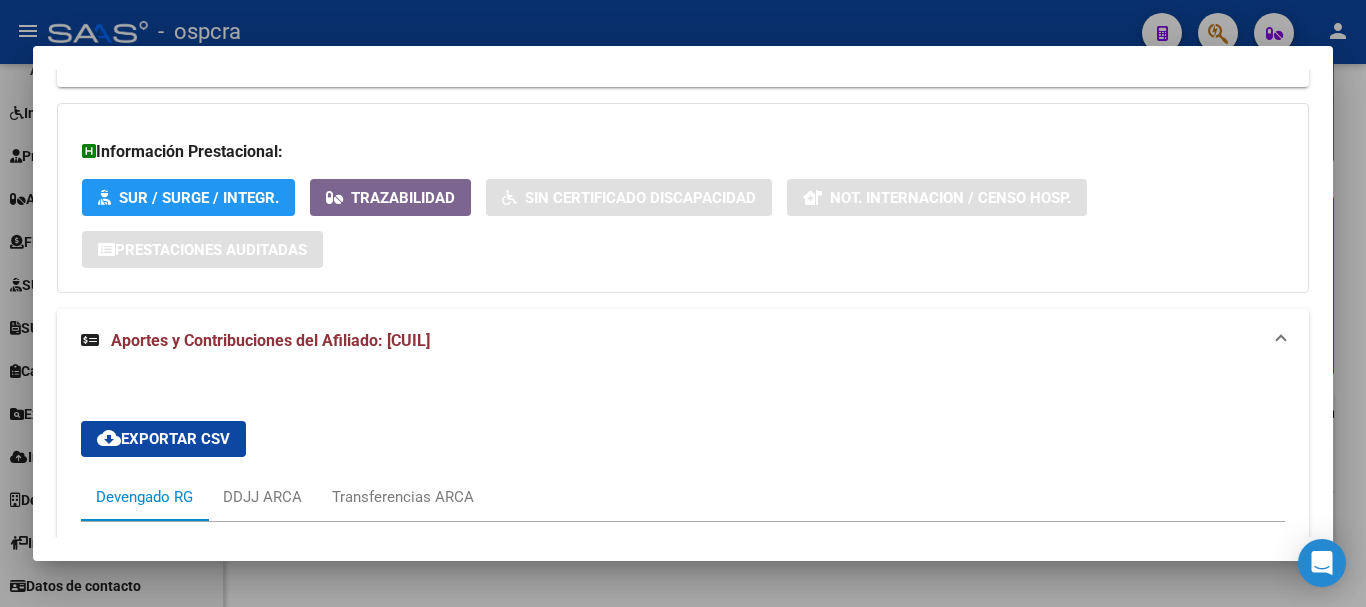 scroll, scrollTop: 1479, scrollLeft: 0, axis: vertical 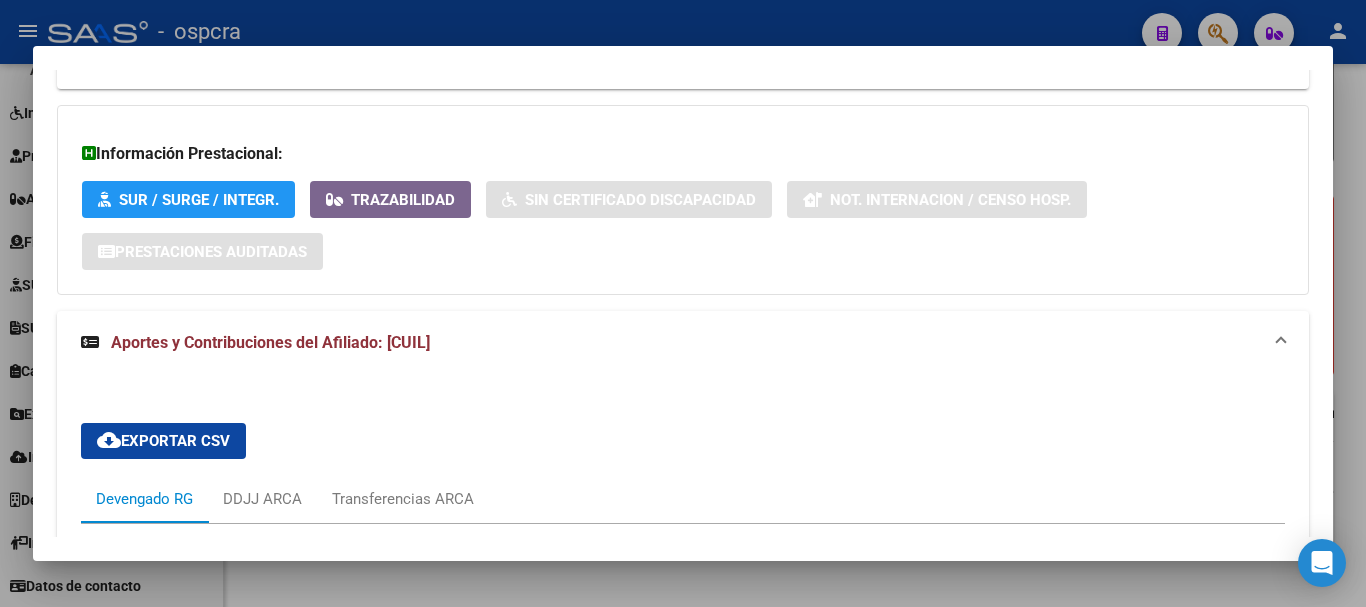 click at bounding box center [683, 303] 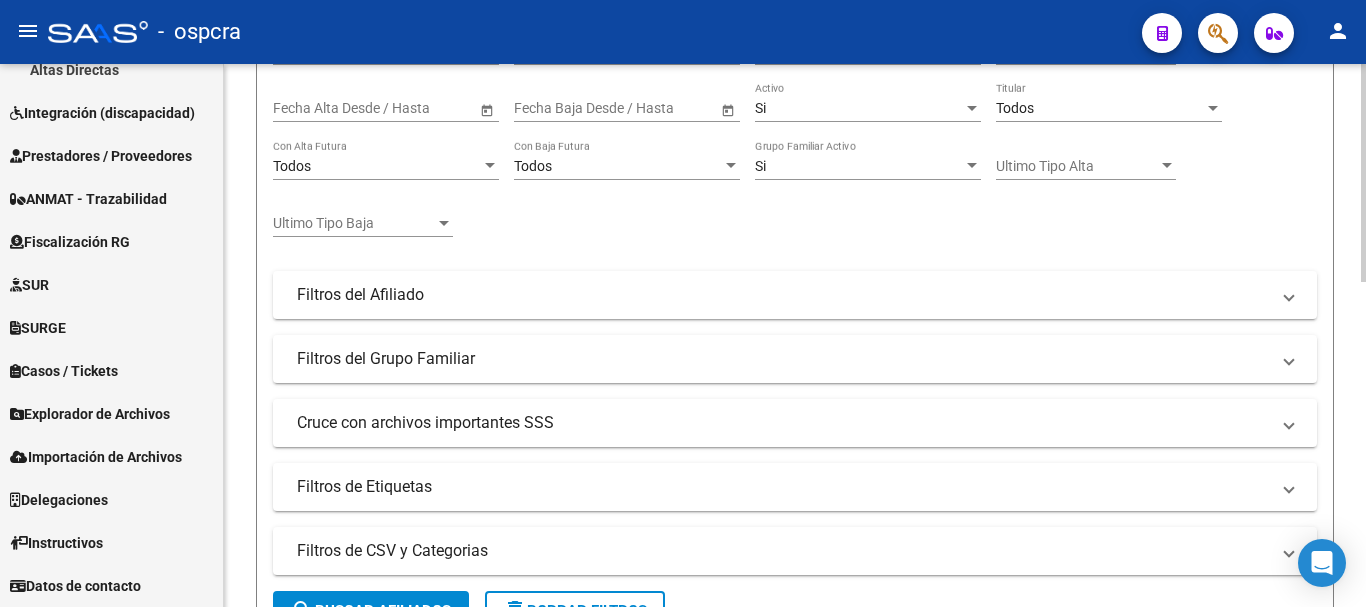 scroll, scrollTop: 0, scrollLeft: 0, axis: both 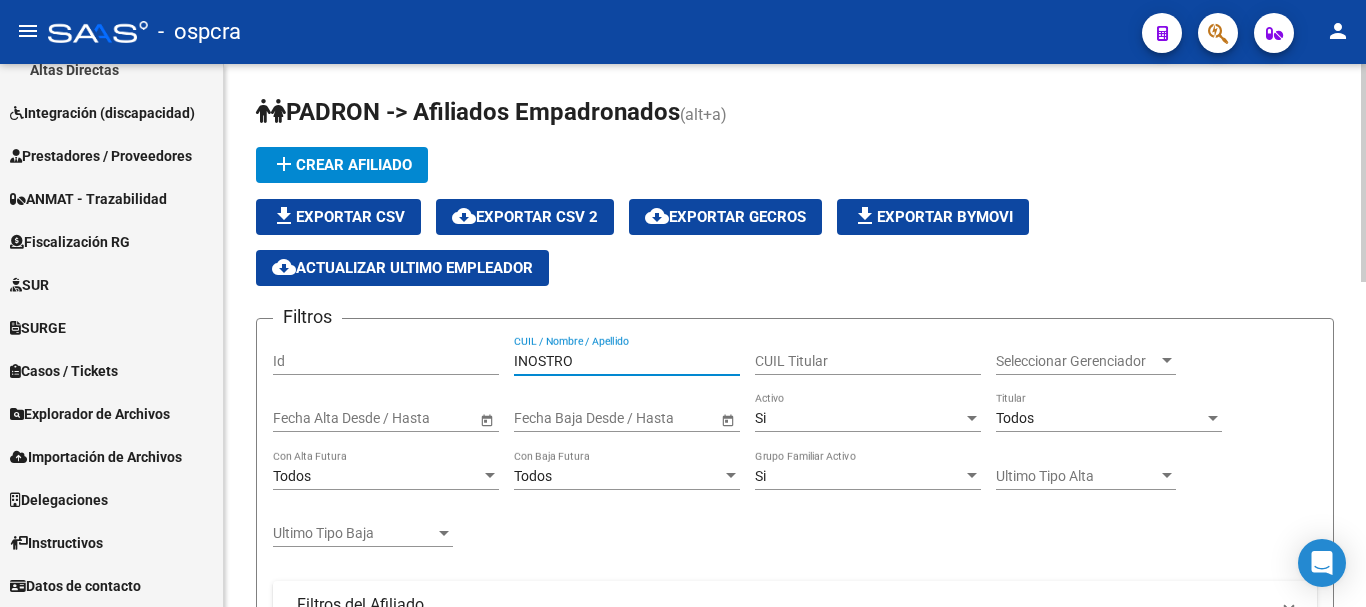 drag, startPoint x: 597, startPoint y: 358, endPoint x: 321, endPoint y: 373, distance: 276.40732 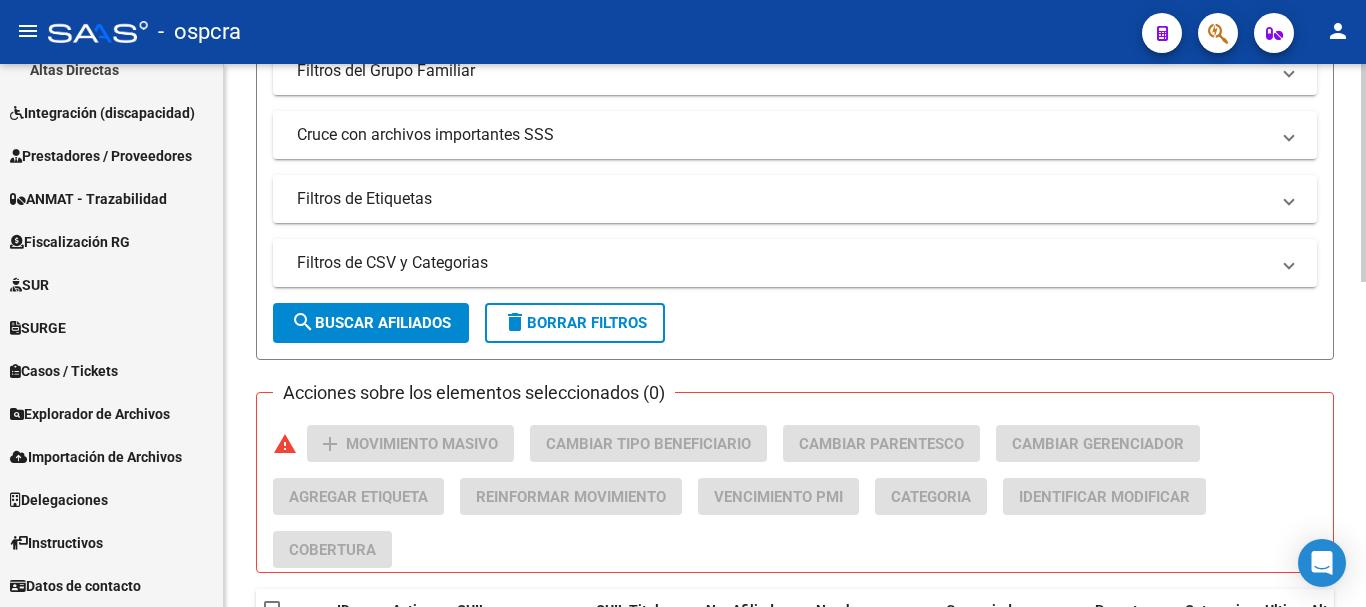 scroll, scrollTop: 600, scrollLeft: 0, axis: vertical 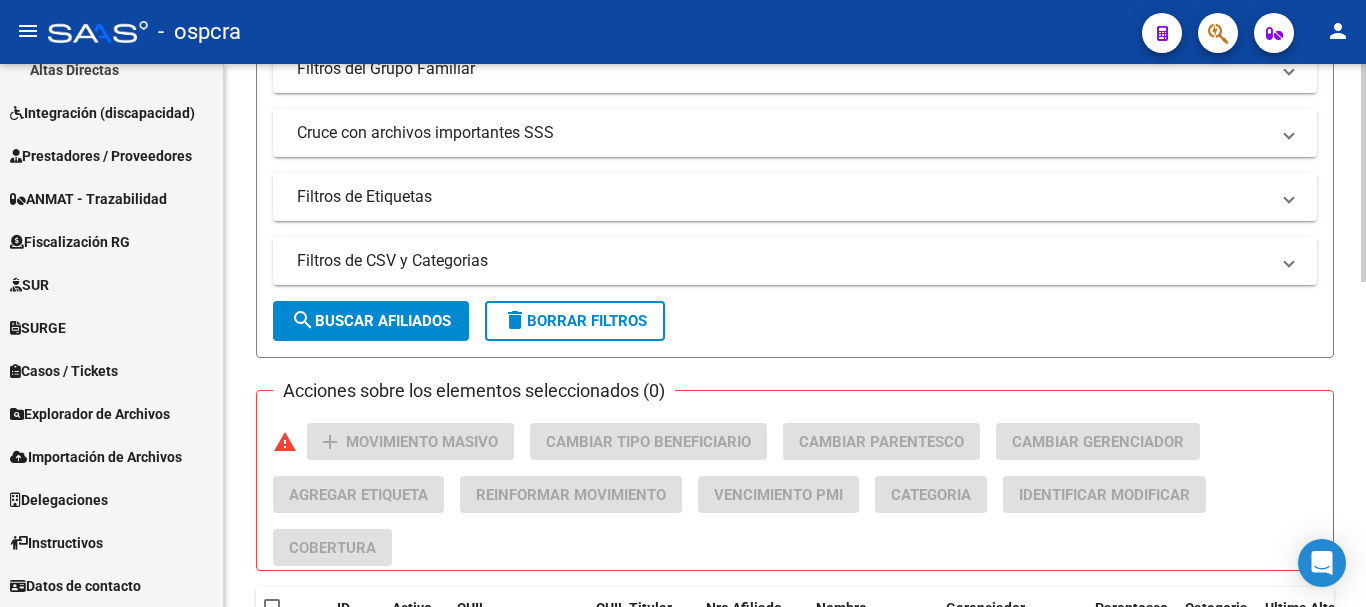type on "[LAST] [FIRST]" 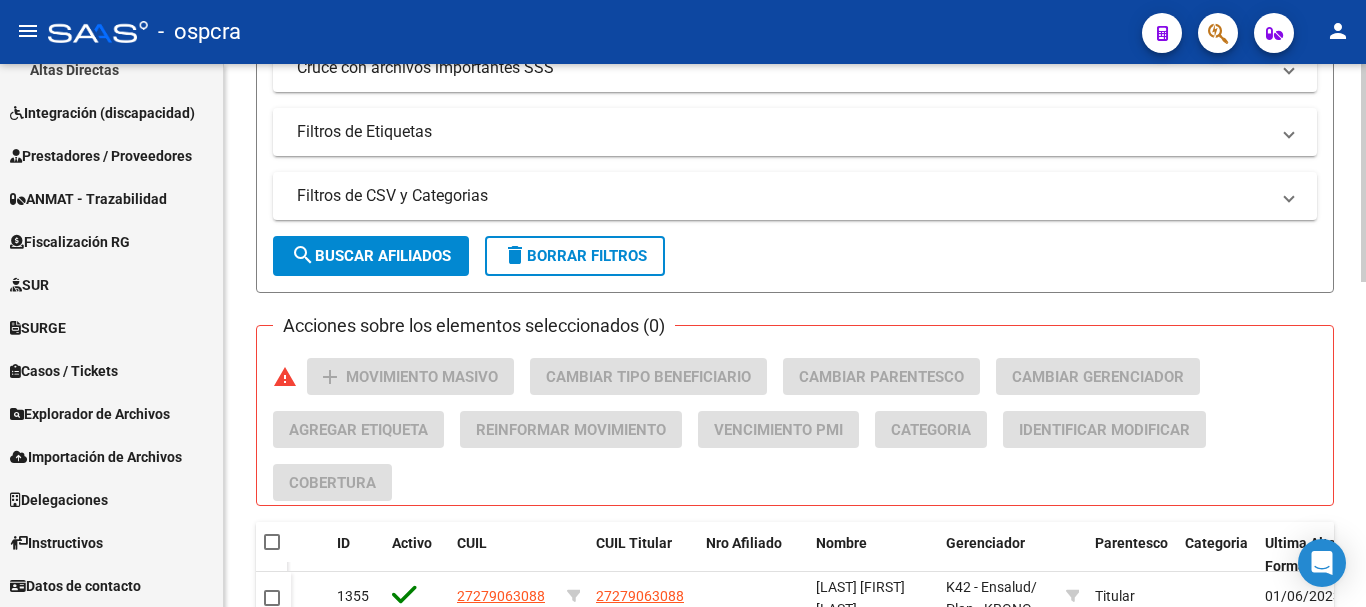scroll, scrollTop: 810, scrollLeft: 0, axis: vertical 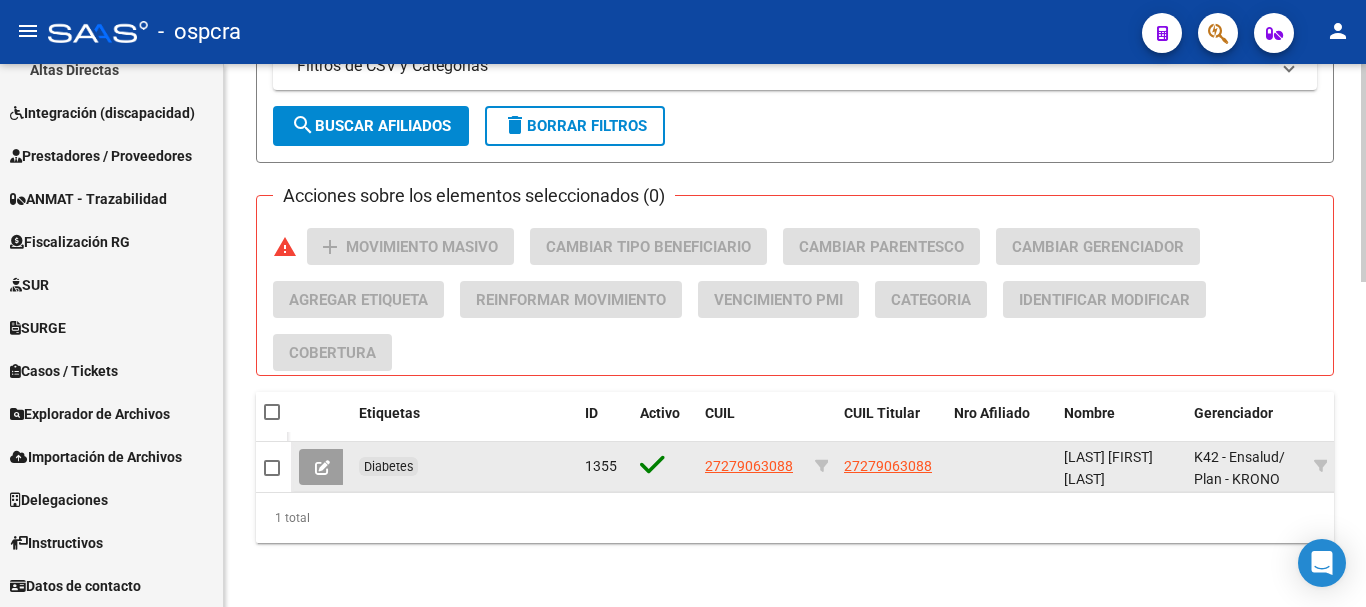 click 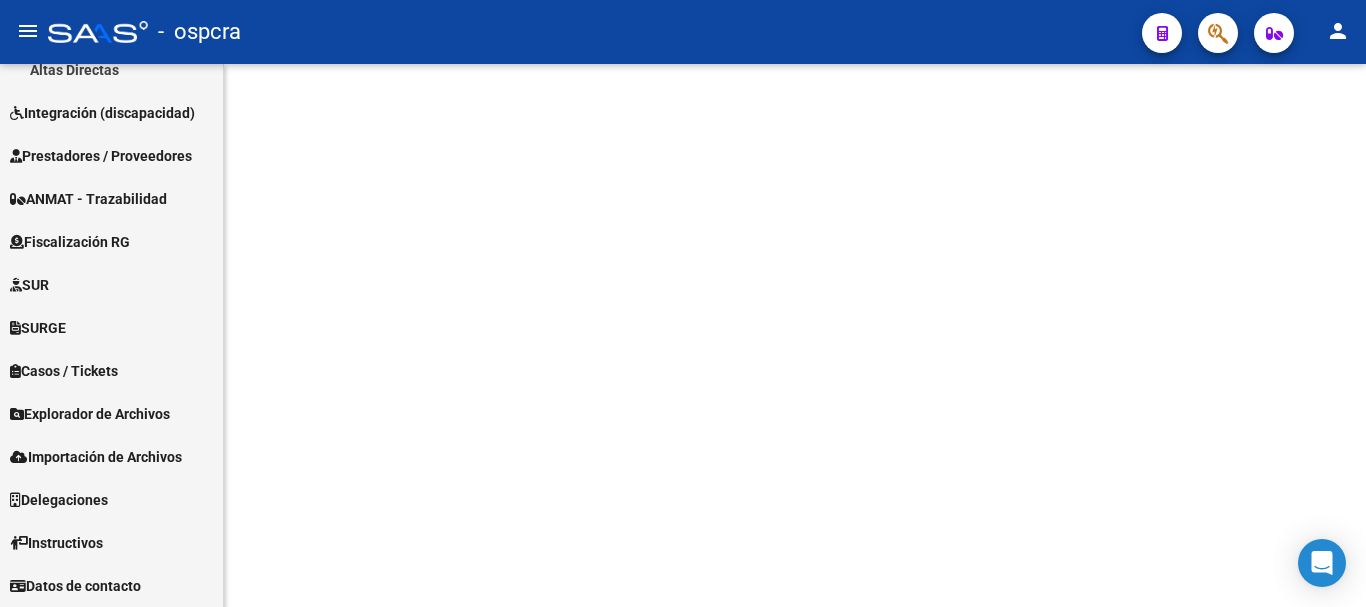scroll, scrollTop: 0, scrollLeft: 0, axis: both 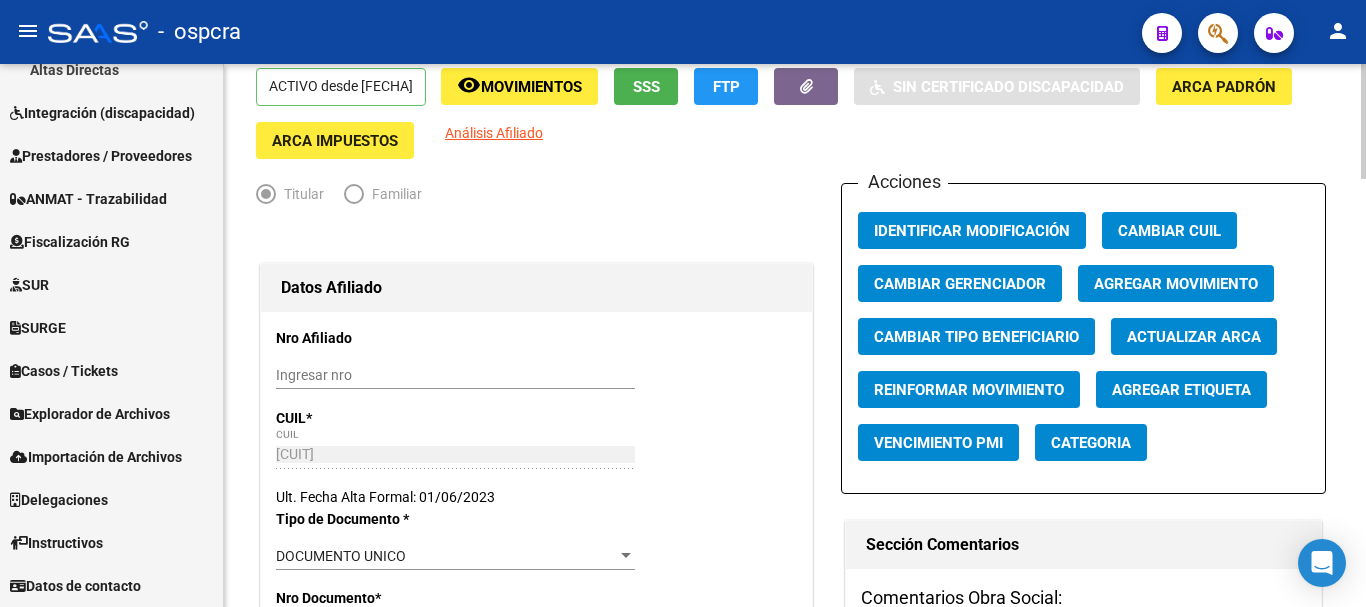radio on "true" 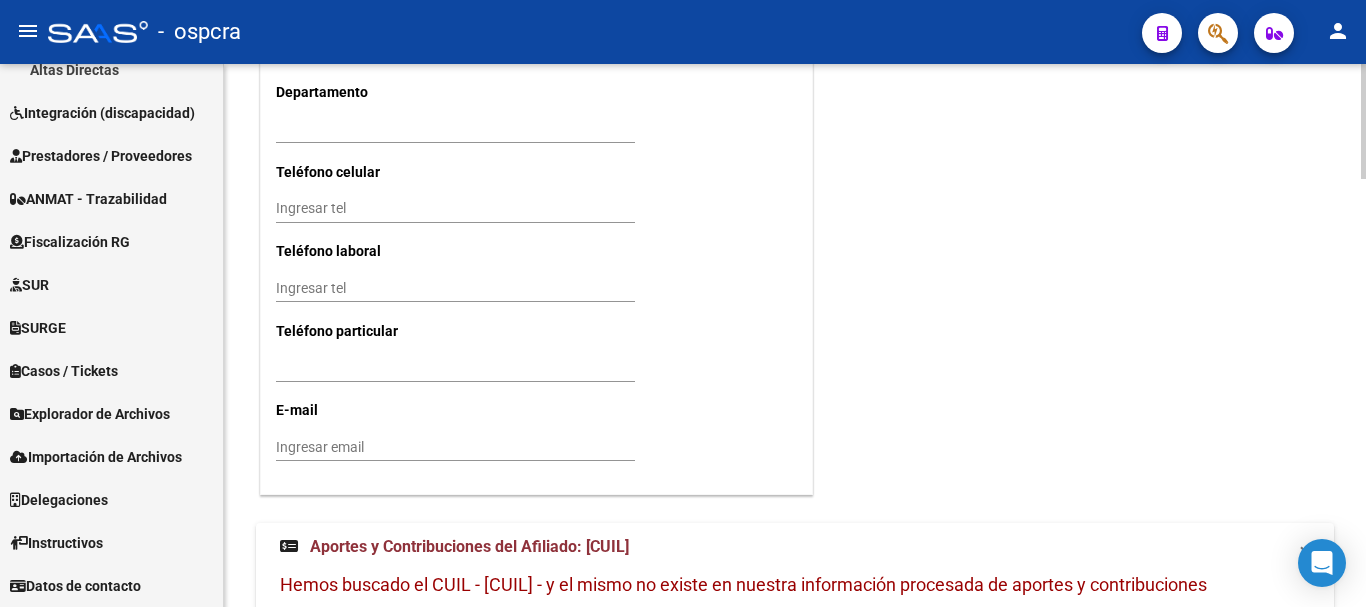 scroll, scrollTop: 2031, scrollLeft: 0, axis: vertical 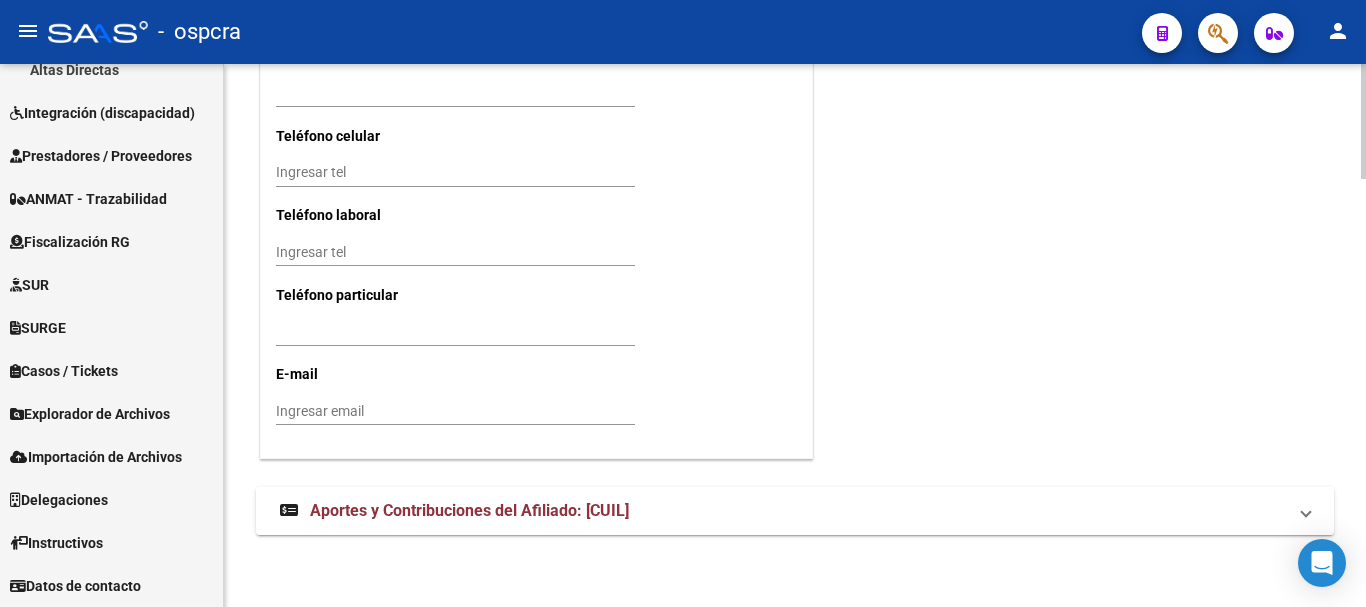 drag, startPoint x: 443, startPoint y: 515, endPoint x: 443, endPoint y: 502, distance: 13 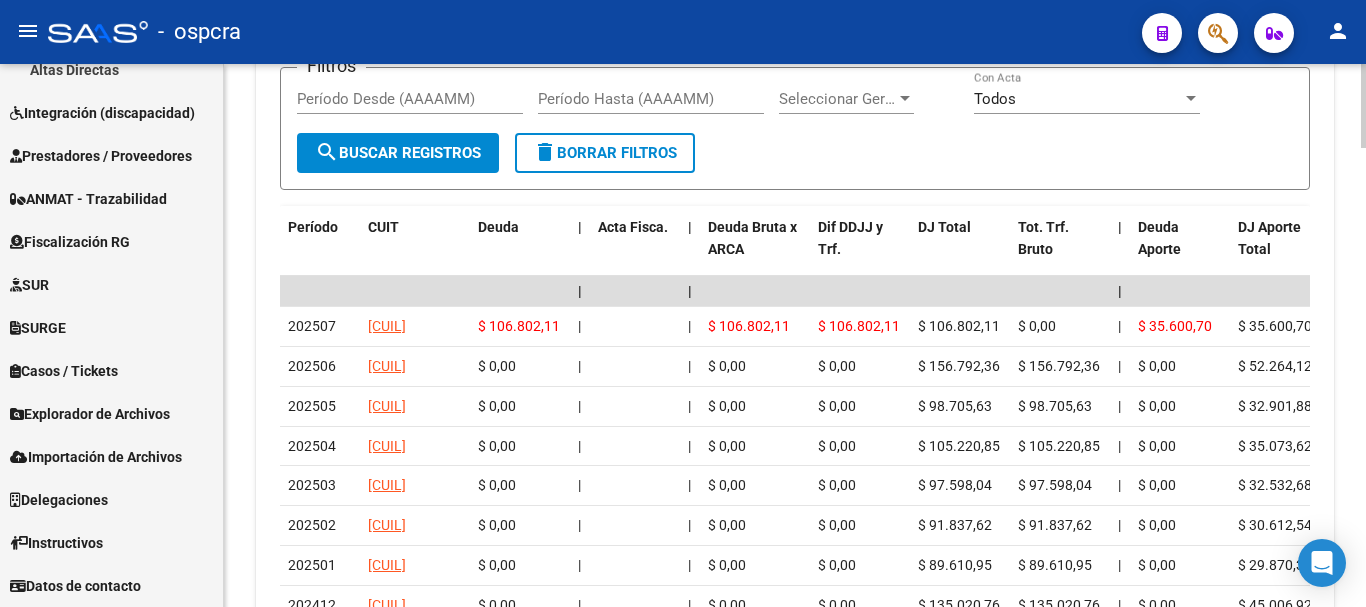 scroll, scrollTop: 2800, scrollLeft: 0, axis: vertical 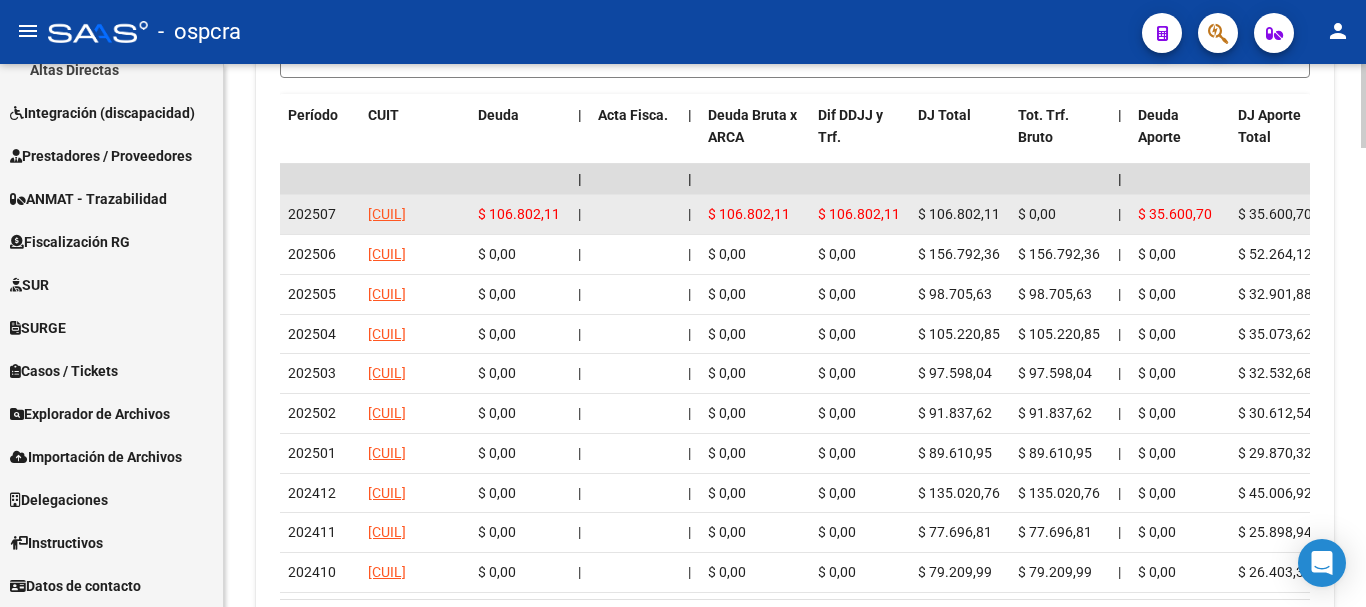 click on "|" 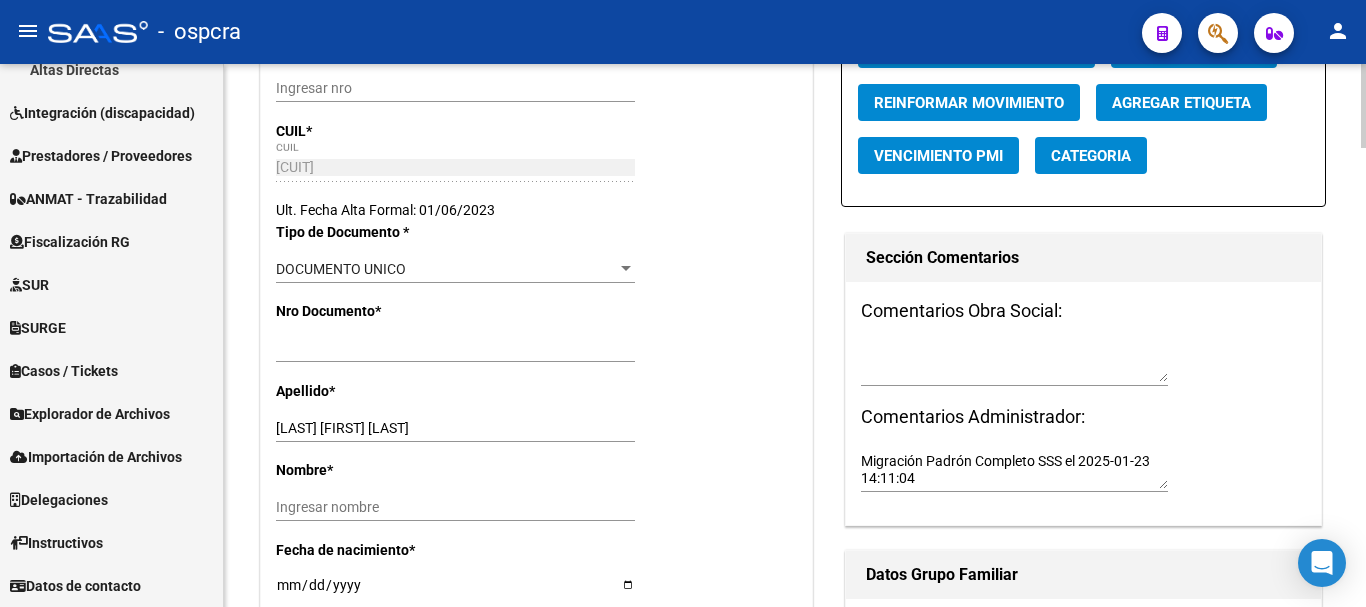 scroll, scrollTop: 0, scrollLeft: 0, axis: both 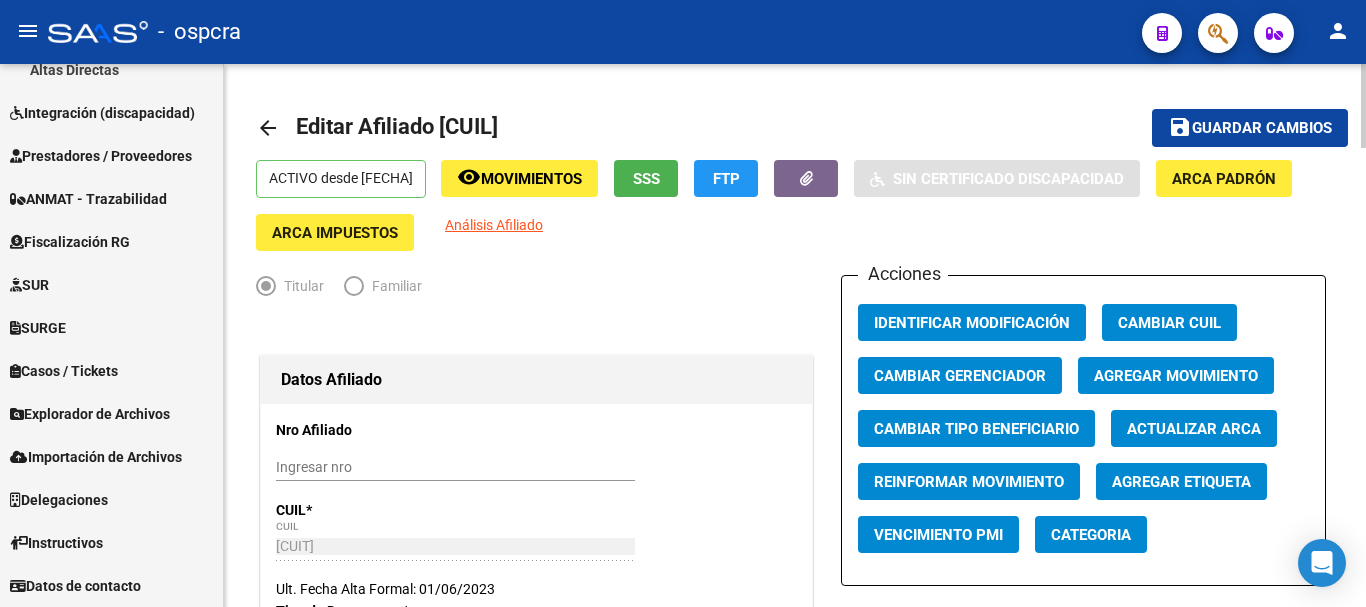 click on "arrow_back" 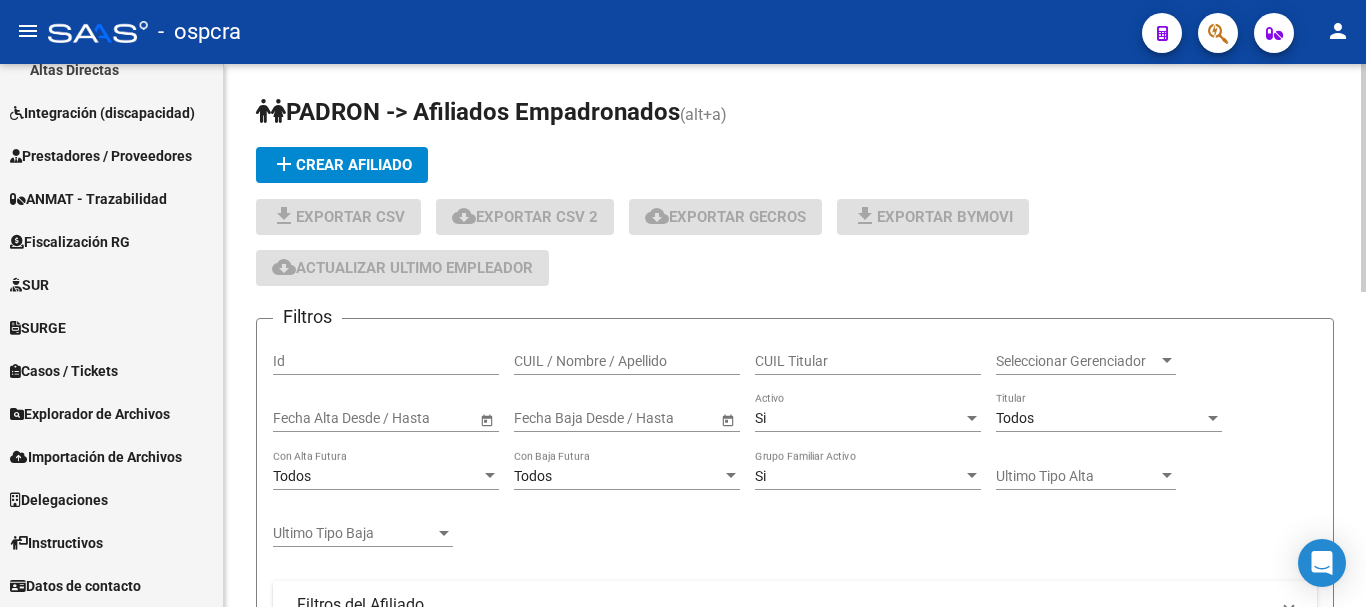 click on "CUIL / Nombre / Apellido" at bounding box center [627, 361] 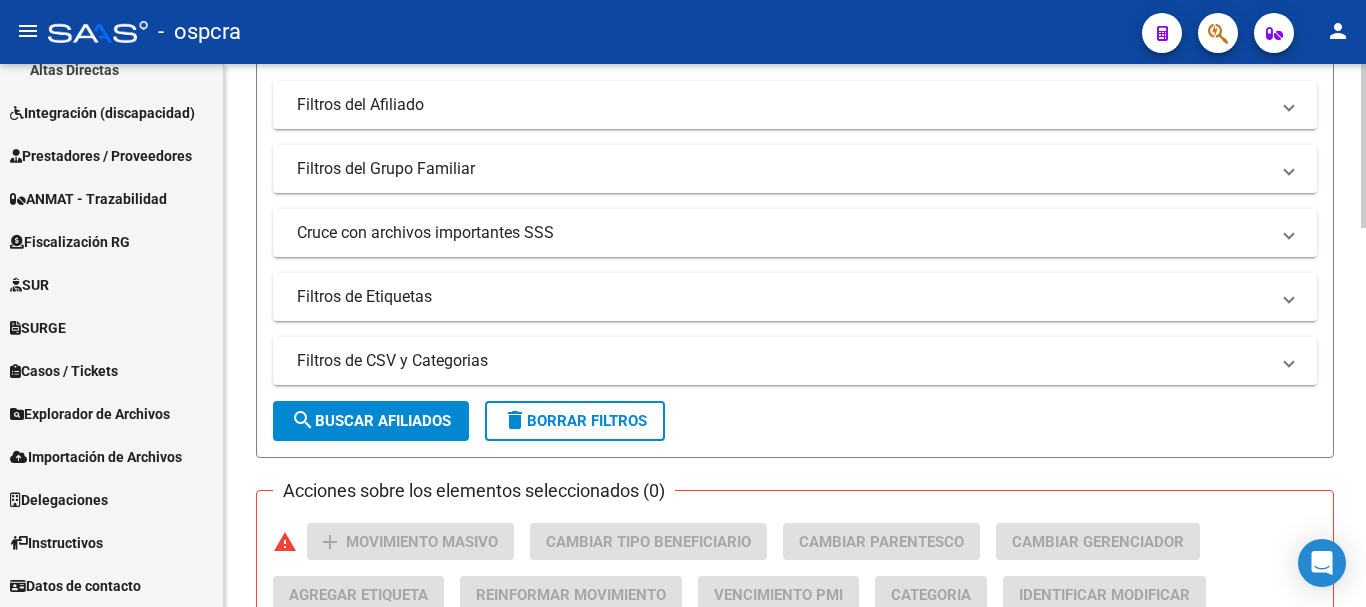 scroll, scrollTop: 600, scrollLeft: 0, axis: vertical 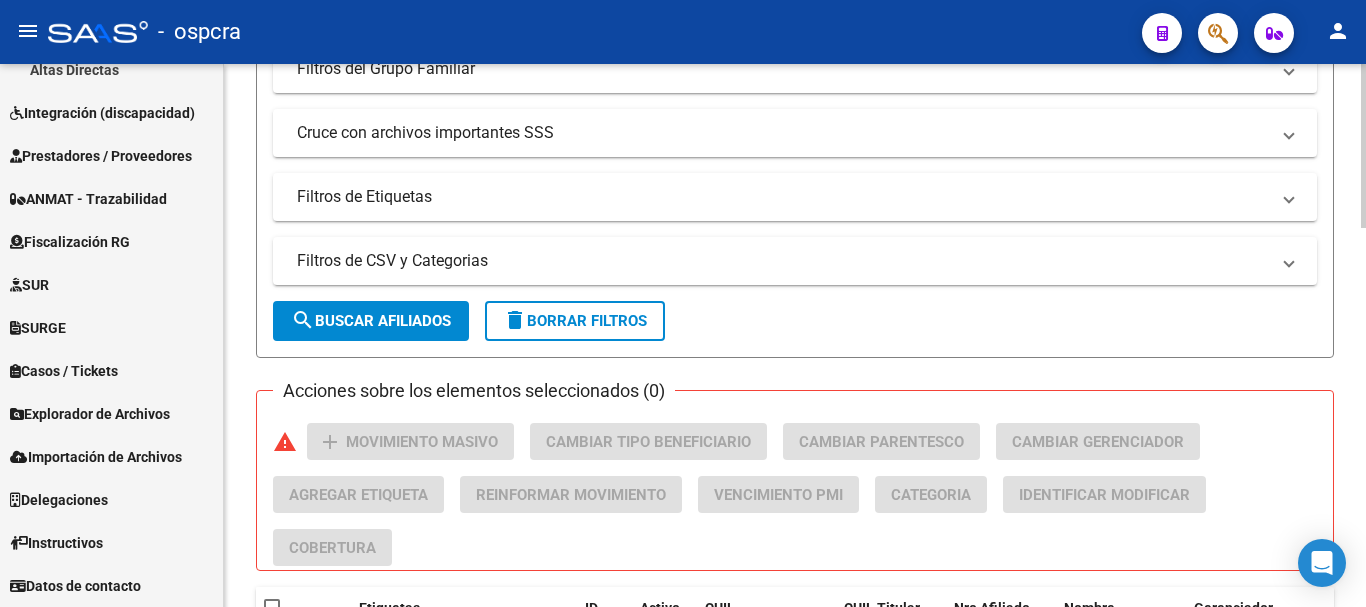 type on "SAUCEDO" 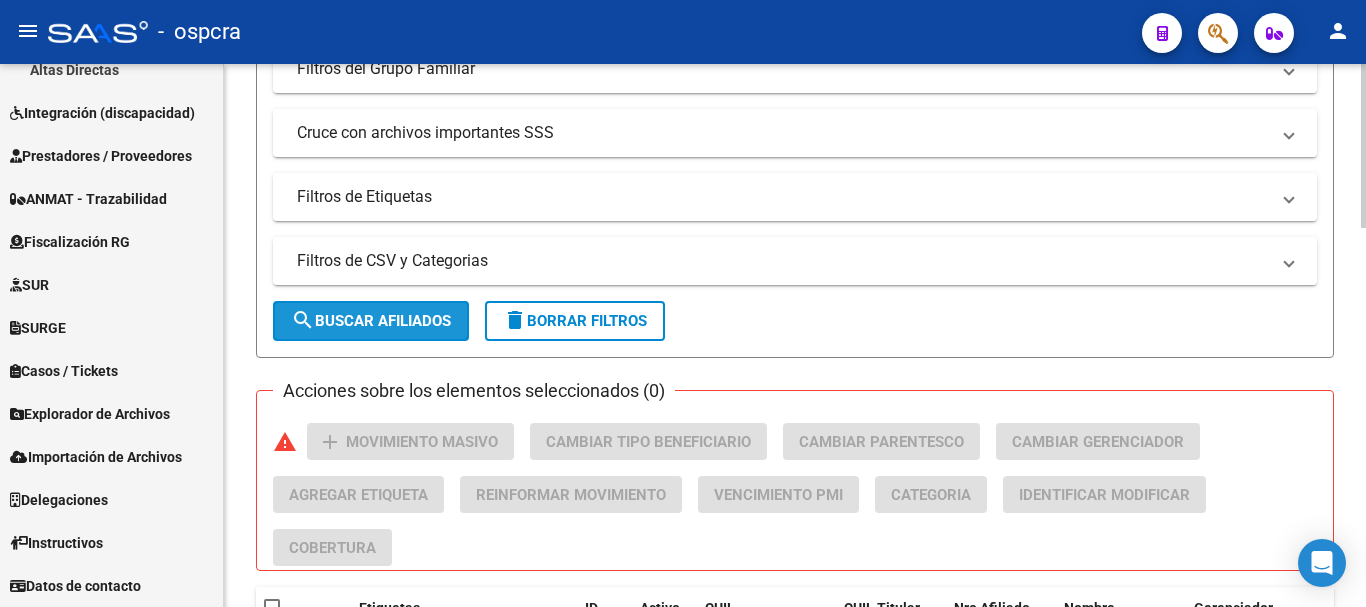 click on "search  Buscar Afiliados" 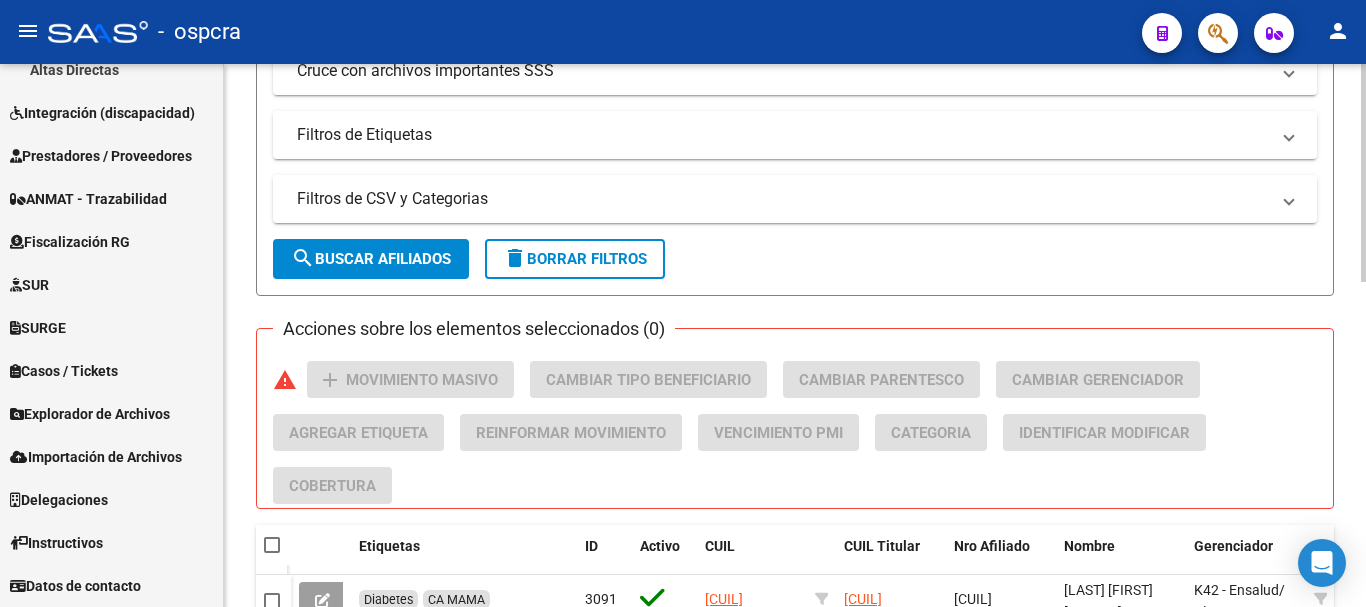 scroll, scrollTop: 810, scrollLeft: 0, axis: vertical 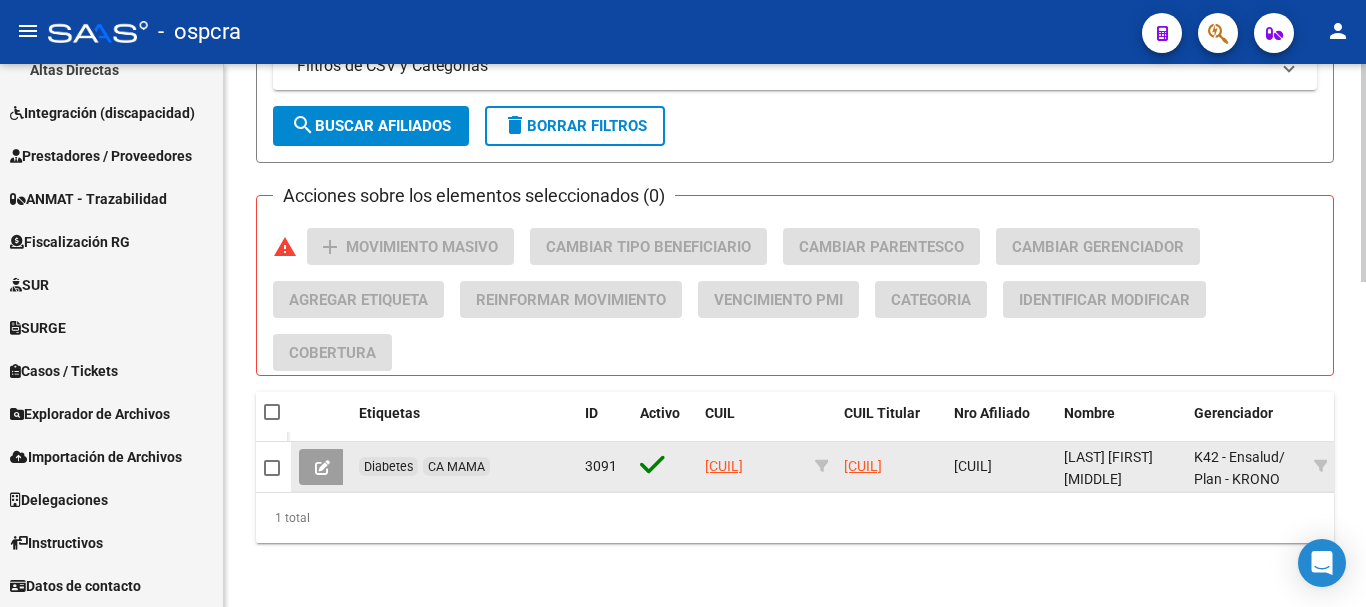 click 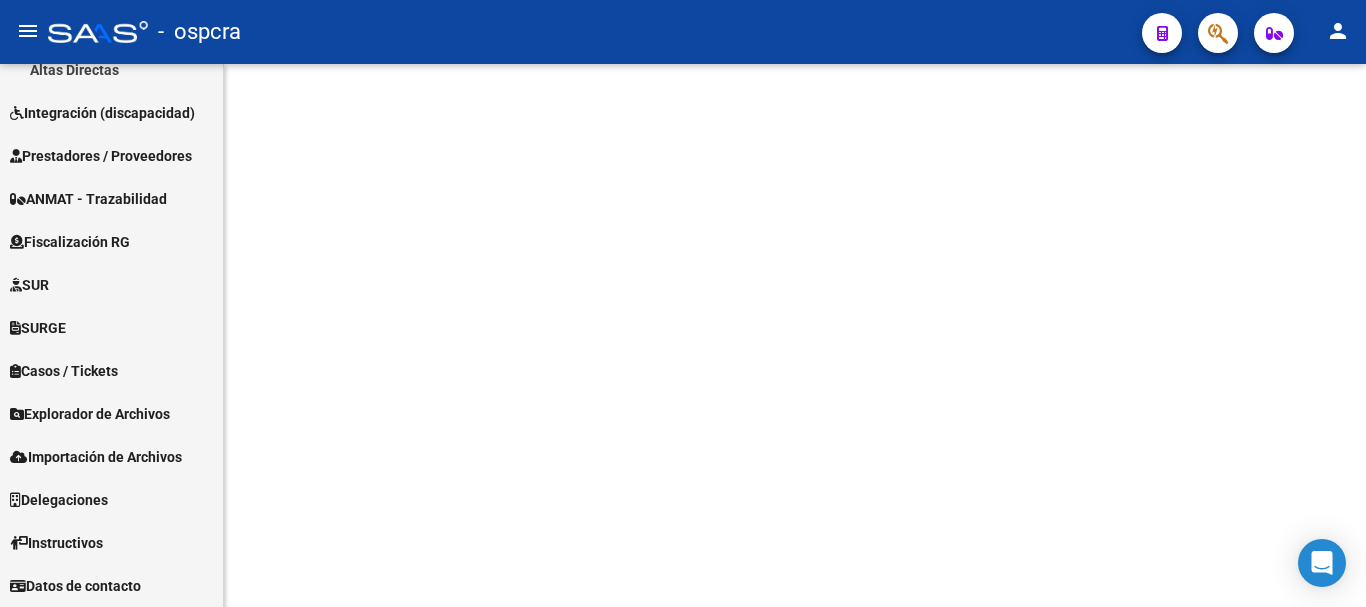 scroll, scrollTop: 0, scrollLeft: 0, axis: both 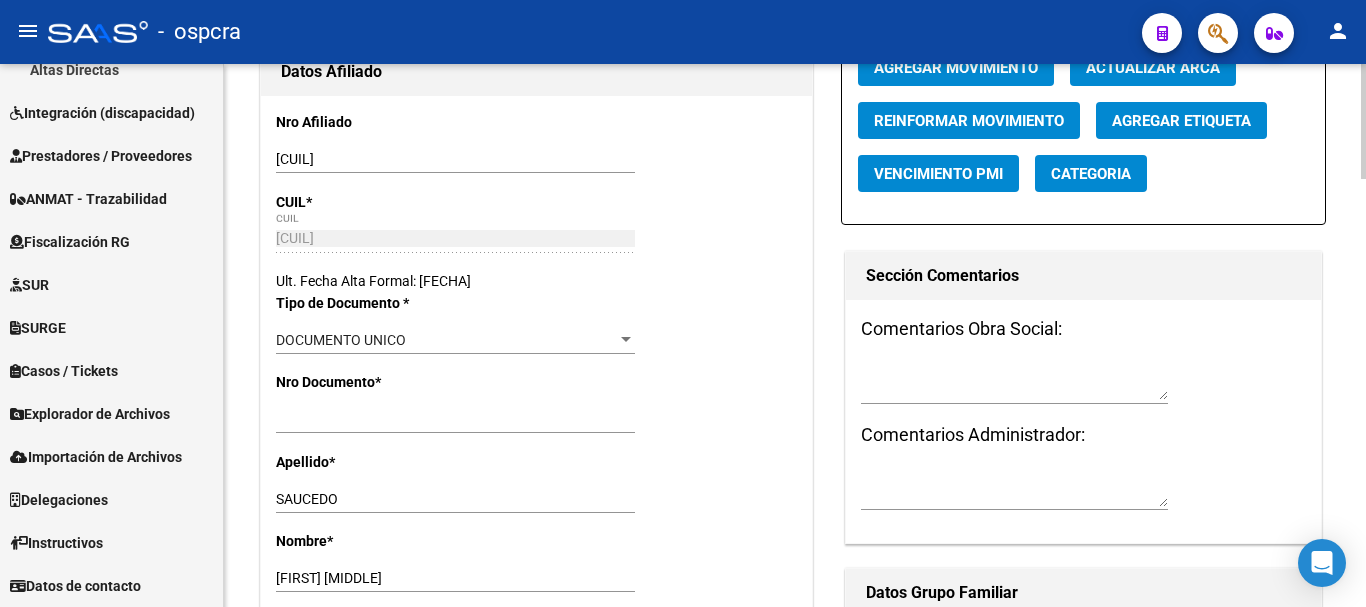 radio on "true" 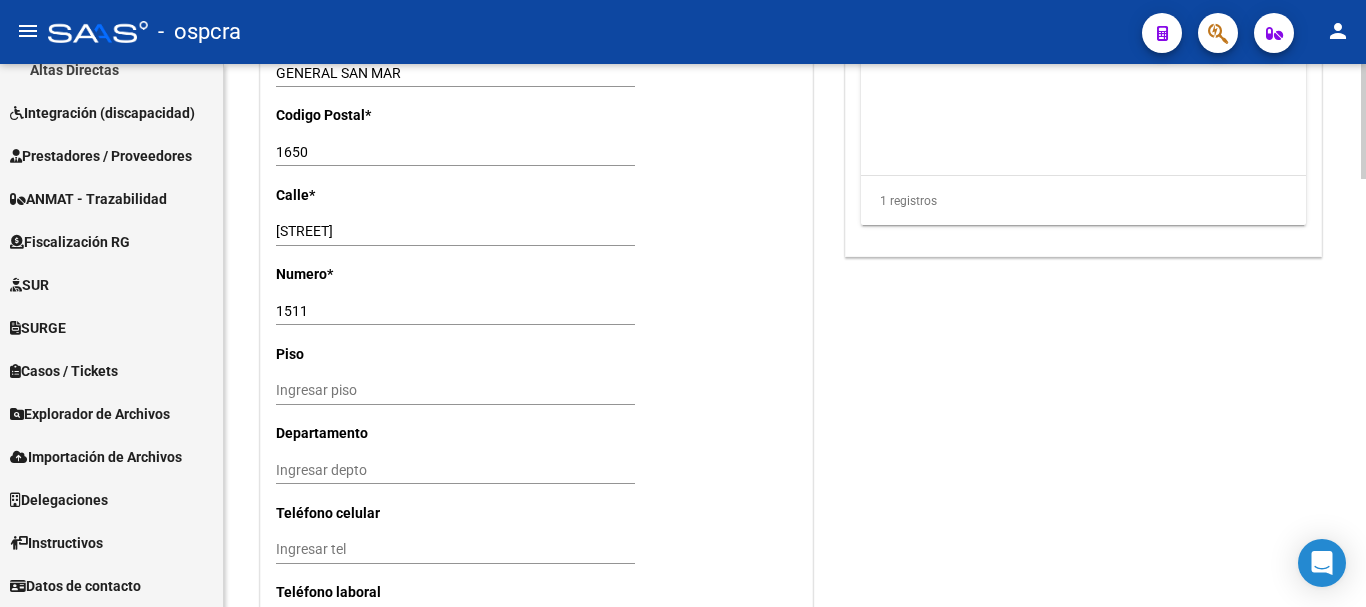 scroll, scrollTop: 2000, scrollLeft: 0, axis: vertical 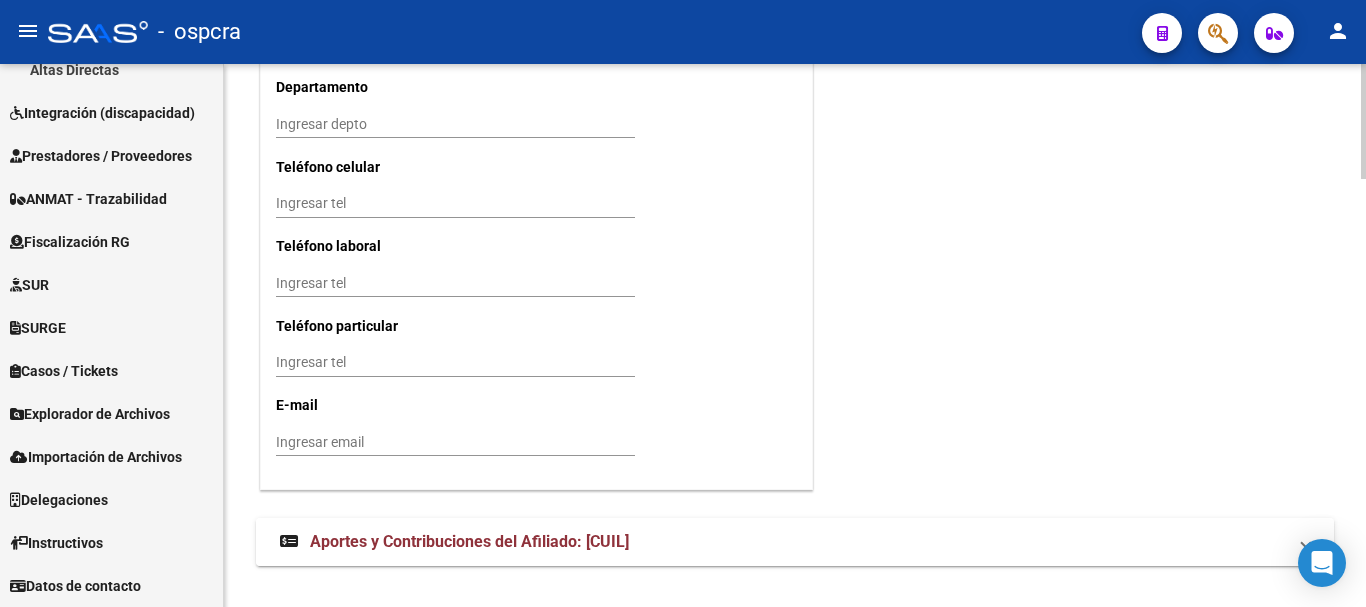click on "Aportes y Contribuciones del Afiliado: [CUIL]" at bounding box center (469, 541) 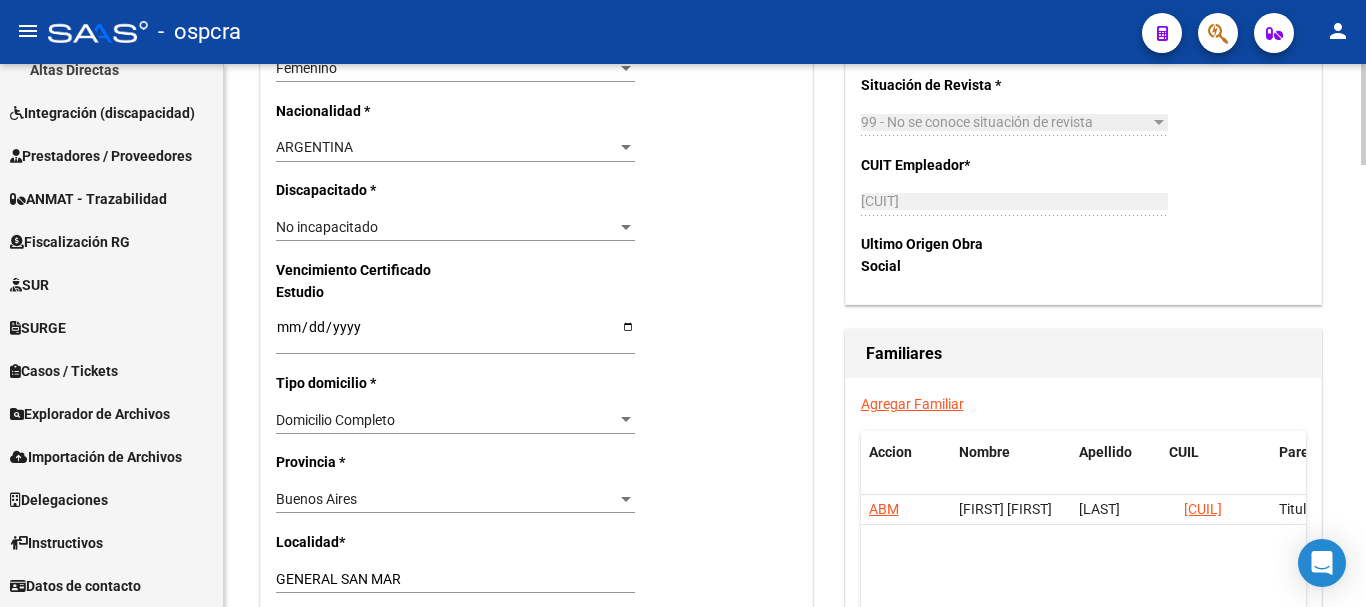 scroll, scrollTop: 1281, scrollLeft: 0, axis: vertical 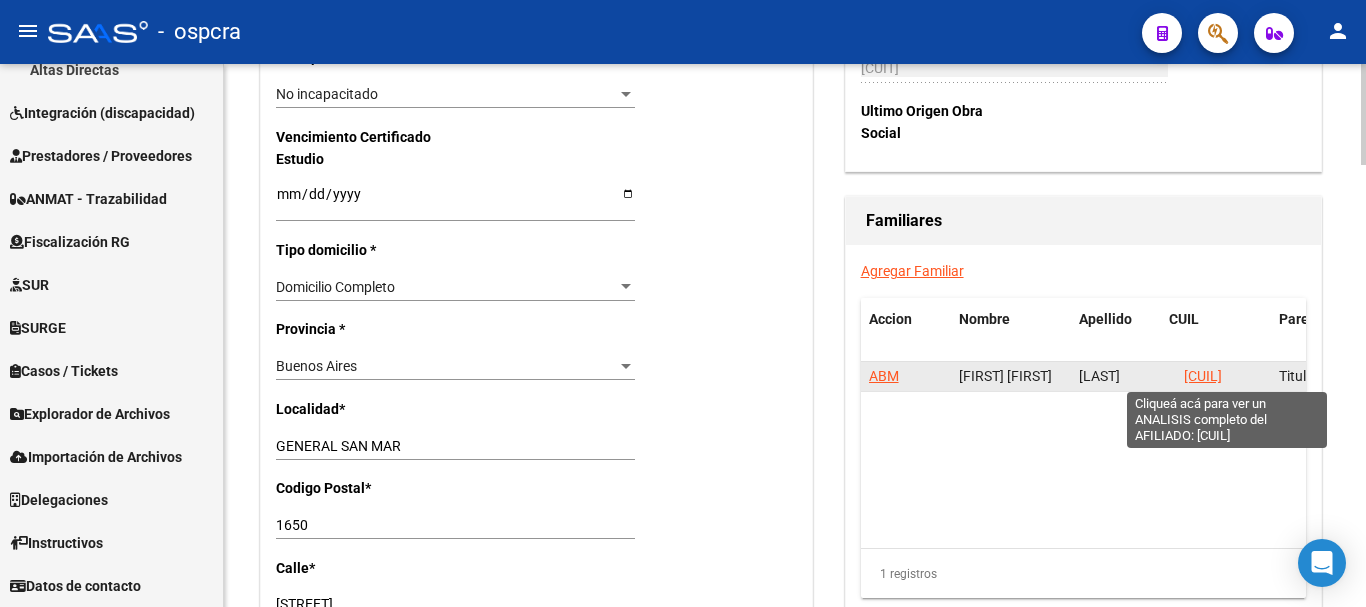 click on "[CUIL]" 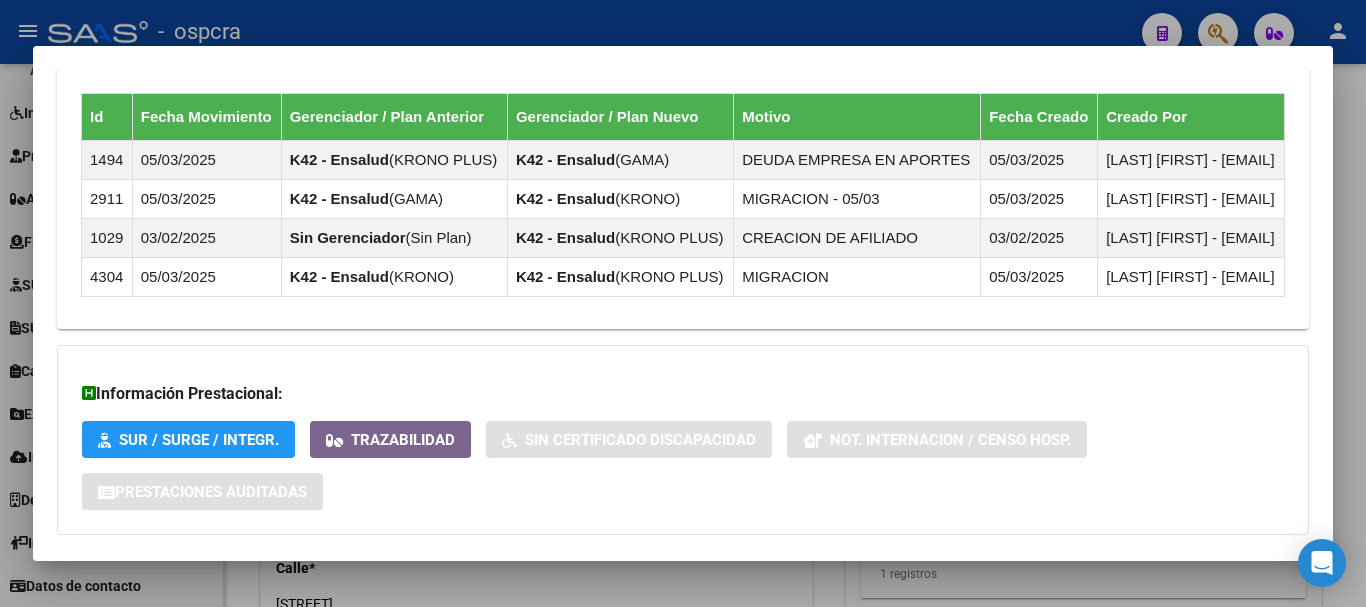 scroll, scrollTop: 1380, scrollLeft: 0, axis: vertical 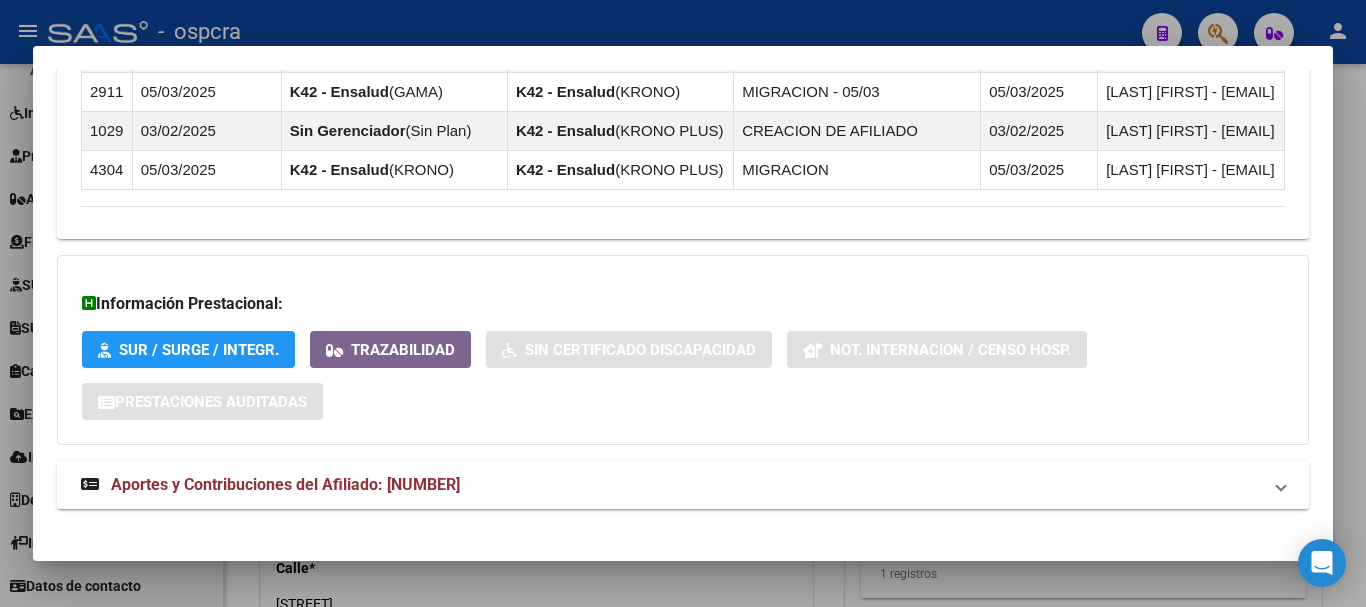 click on "Aportes y Contribuciones del Afiliado: [NUMBER]" at bounding box center [270, 485] 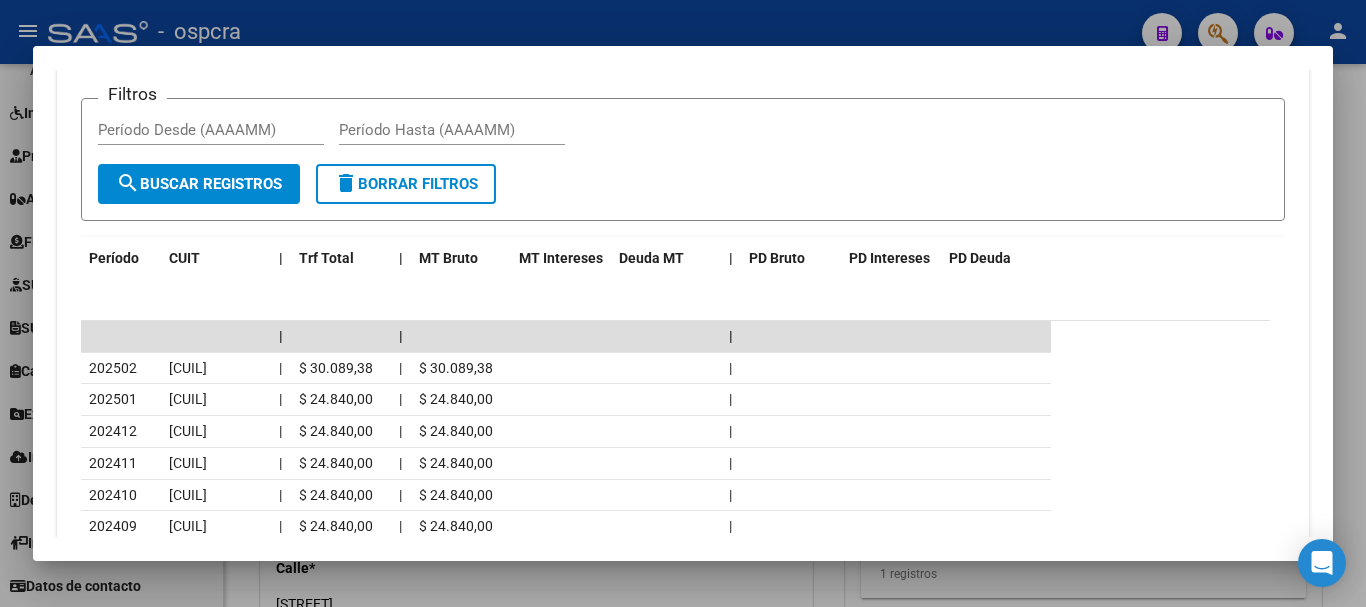scroll, scrollTop: 2014, scrollLeft: 0, axis: vertical 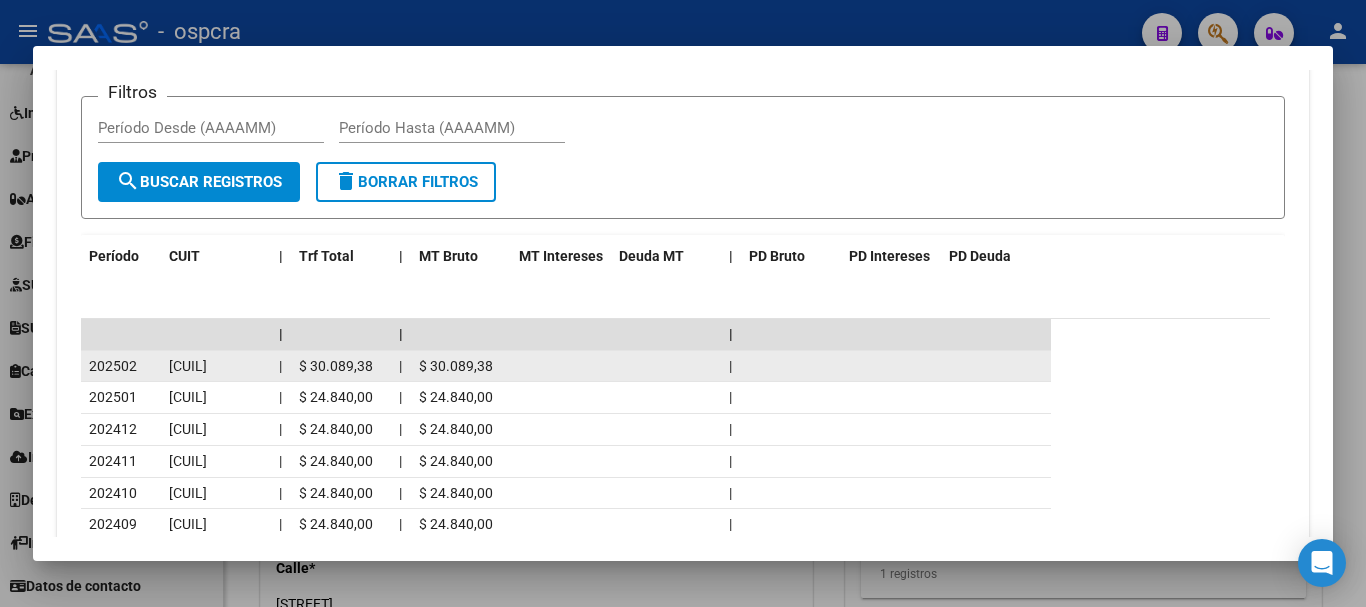 click on "|" 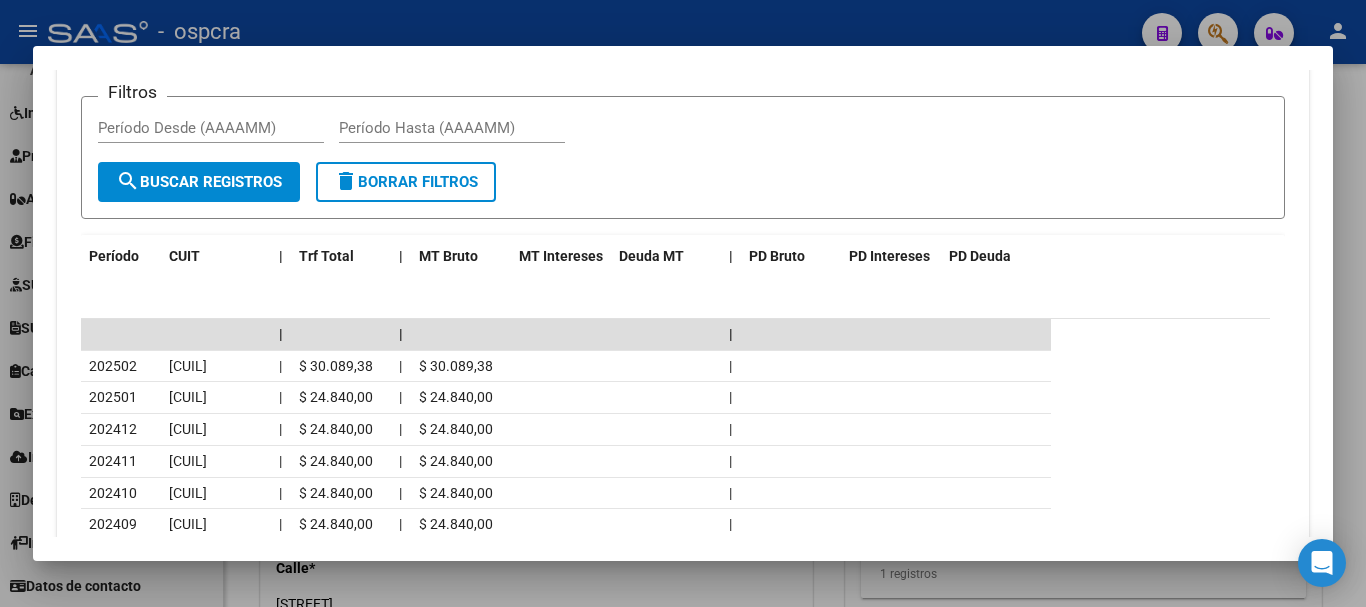 drag, startPoint x: 0, startPoint y: 379, endPoint x: 44, endPoint y: 365, distance: 46.173584 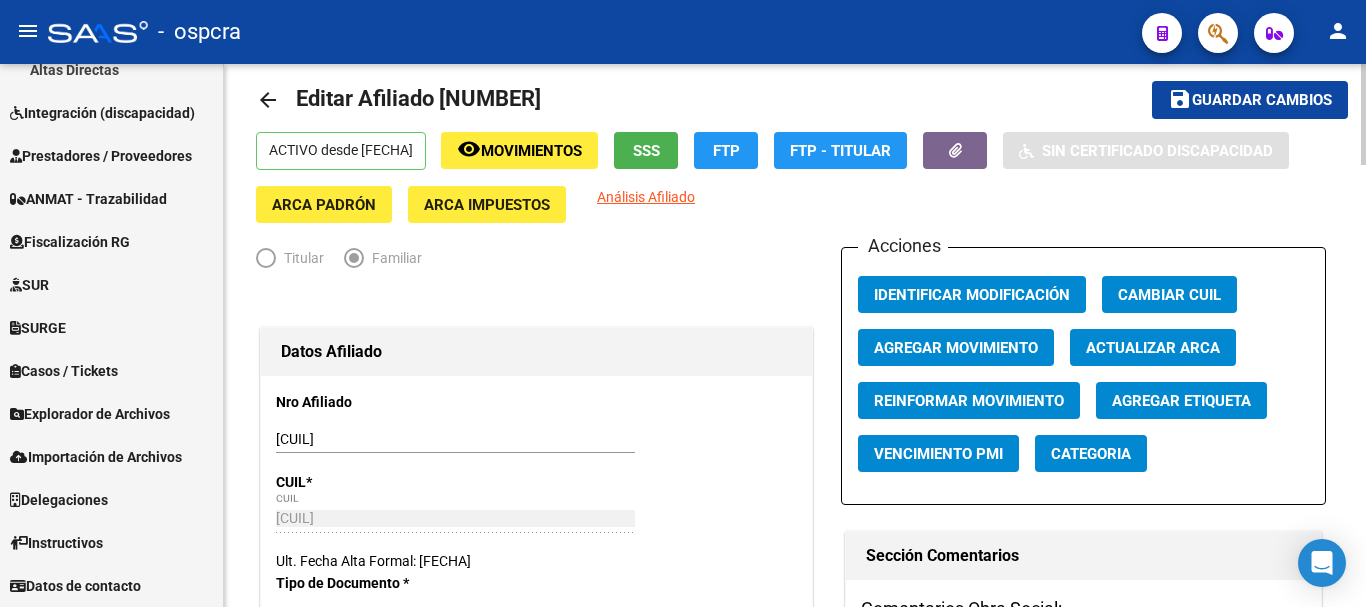 scroll, scrollTop: 0, scrollLeft: 0, axis: both 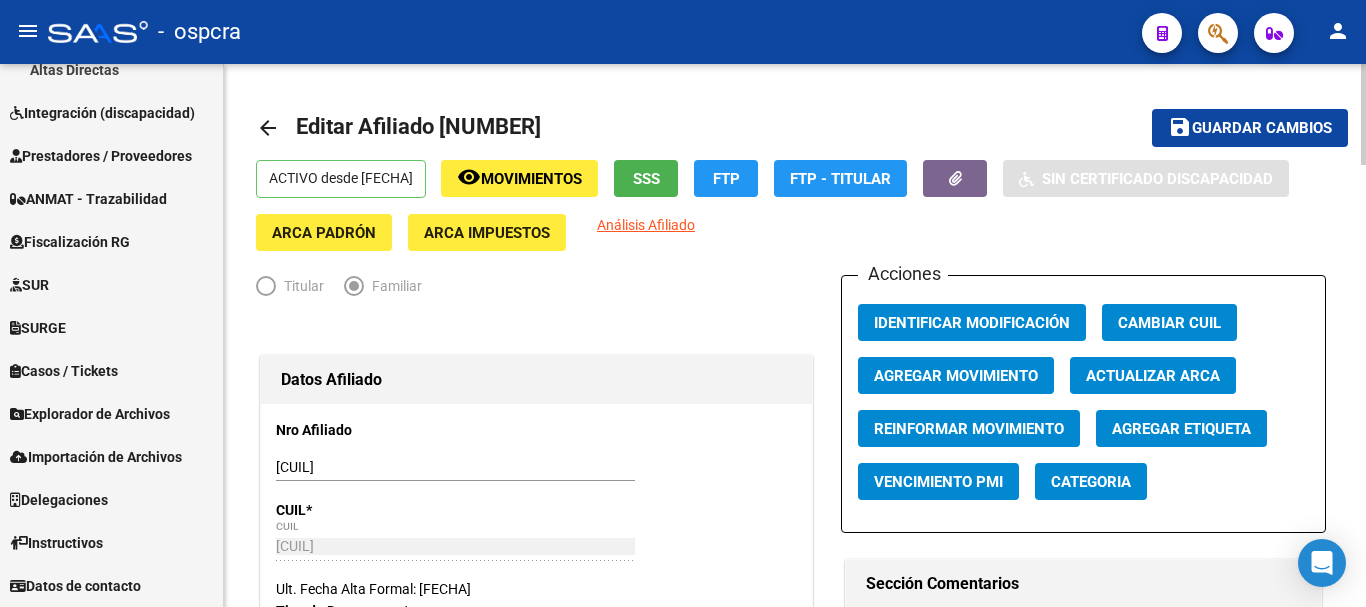 click on "arrow_back" 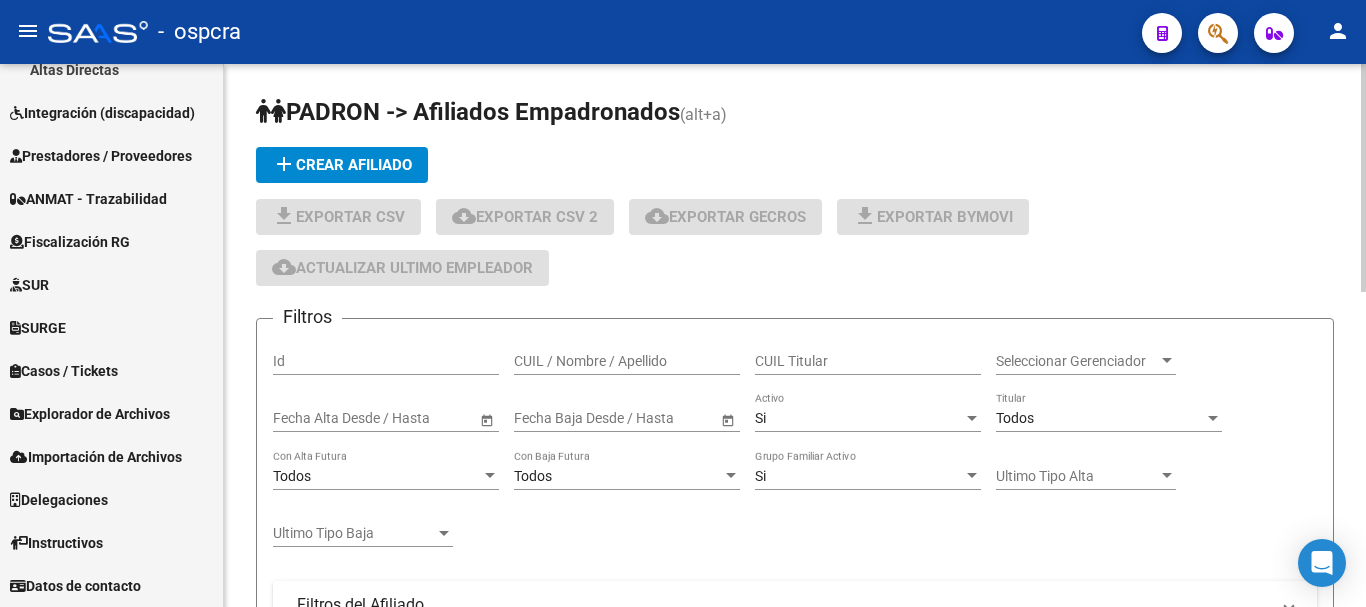 click on "CUIL / Nombre / Apellido" 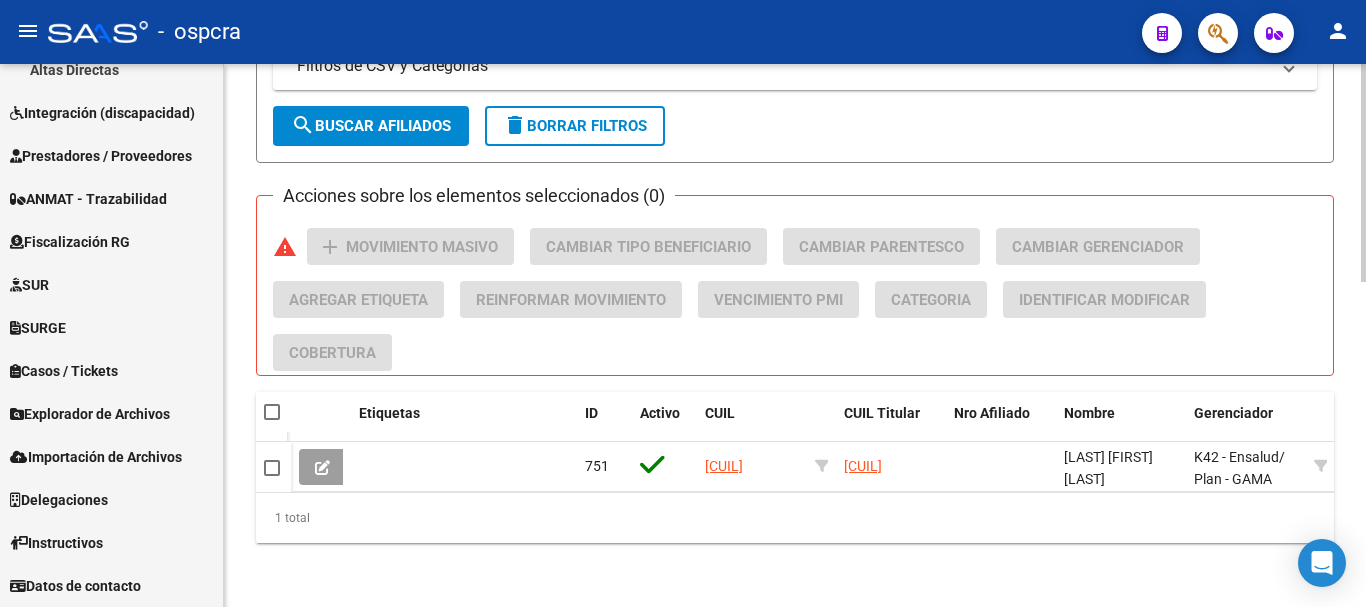 scroll, scrollTop: 810, scrollLeft: 0, axis: vertical 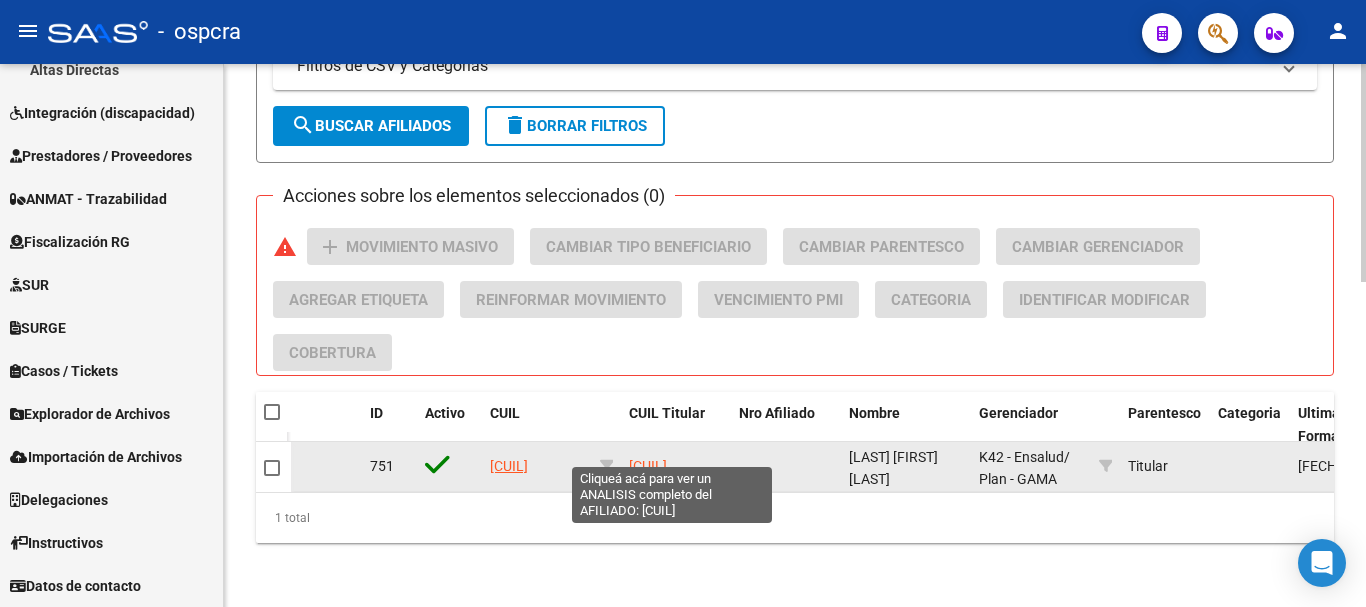 type on "polid" 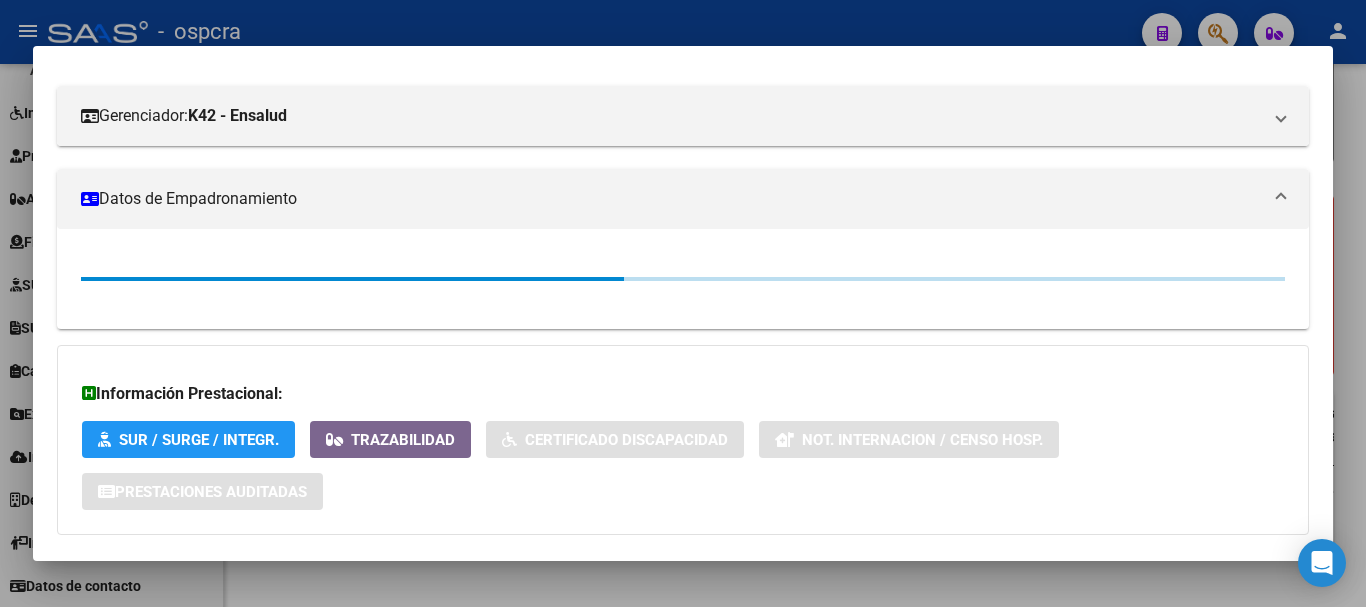 scroll, scrollTop: 355, scrollLeft: 0, axis: vertical 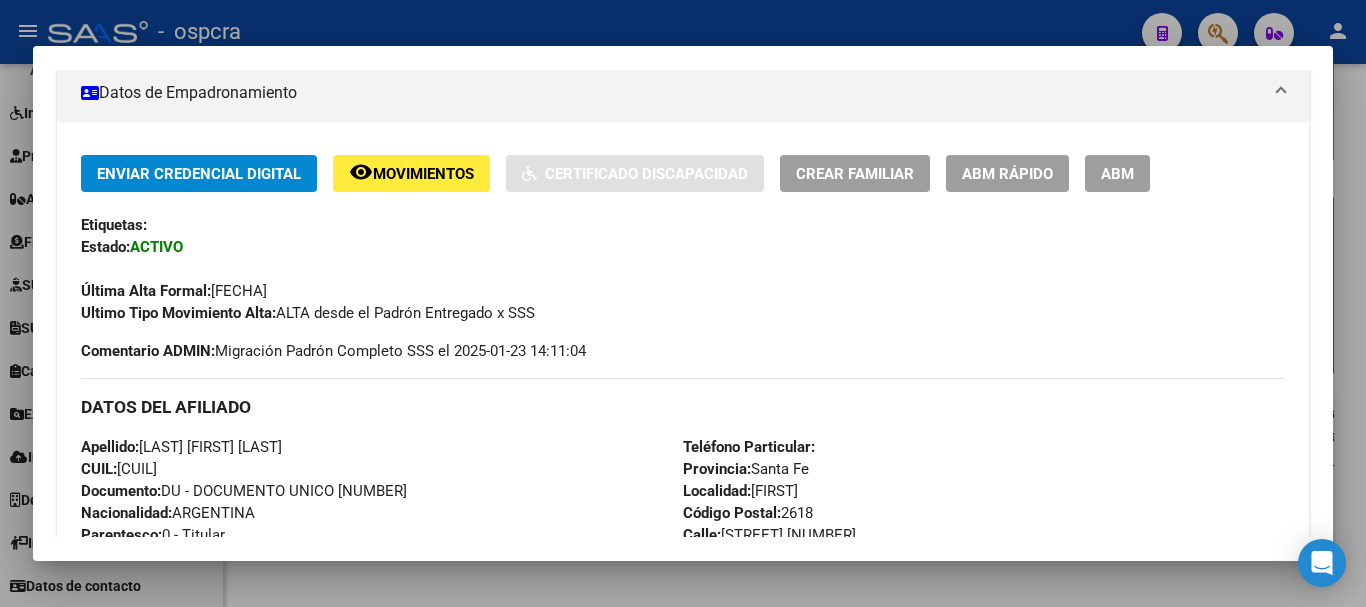 click on "Apellido:   [LAST] [FIRST] [MIDDLE]      CUIL:  [CUIL] Documento:  DU - DOCUMENTO UNICO [DOCUMENTO]  Nacionalidad:  ARGENTINA Parentesco:  0 - Titular Estado Civil:  Casado Discapacitado:    NO (00) Sexo:  F Nacimiento:  [FECHA] Edad:  45" at bounding box center [382, 546] 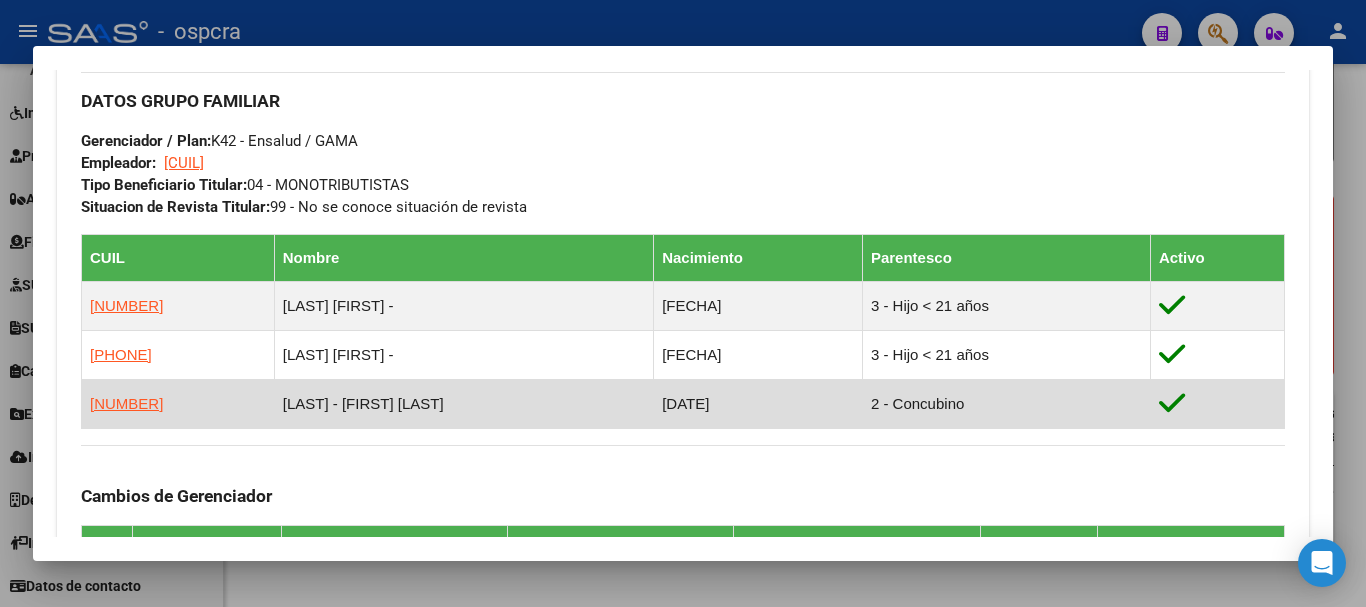 scroll, scrollTop: 1550, scrollLeft: 0, axis: vertical 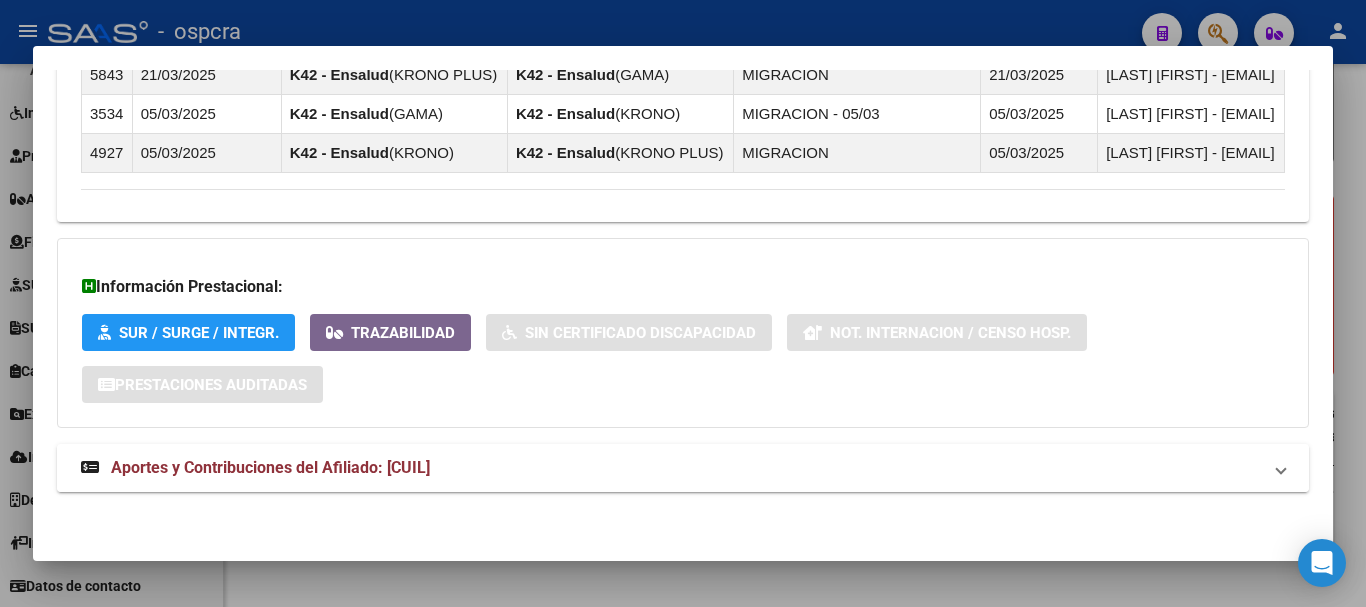click on "Aportes y Contribuciones del Afiliado: [CUIL]" at bounding box center [671, 468] 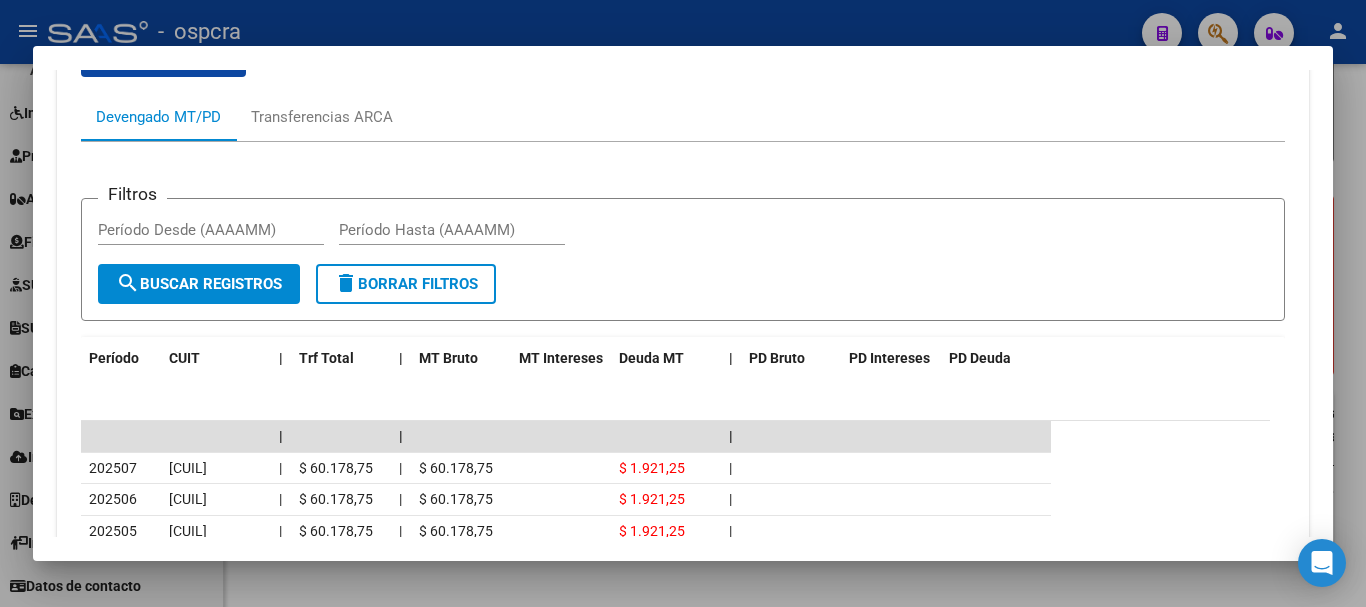 scroll, scrollTop: 2097, scrollLeft: 0, axis: vertical 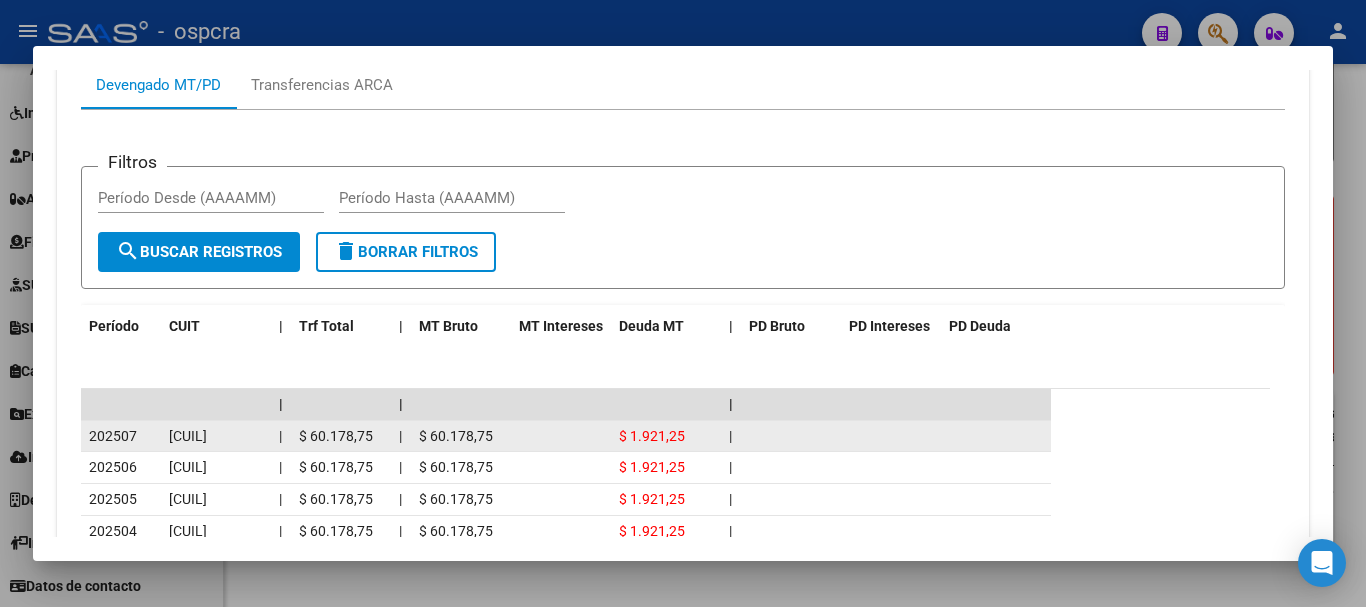 click on "202507" 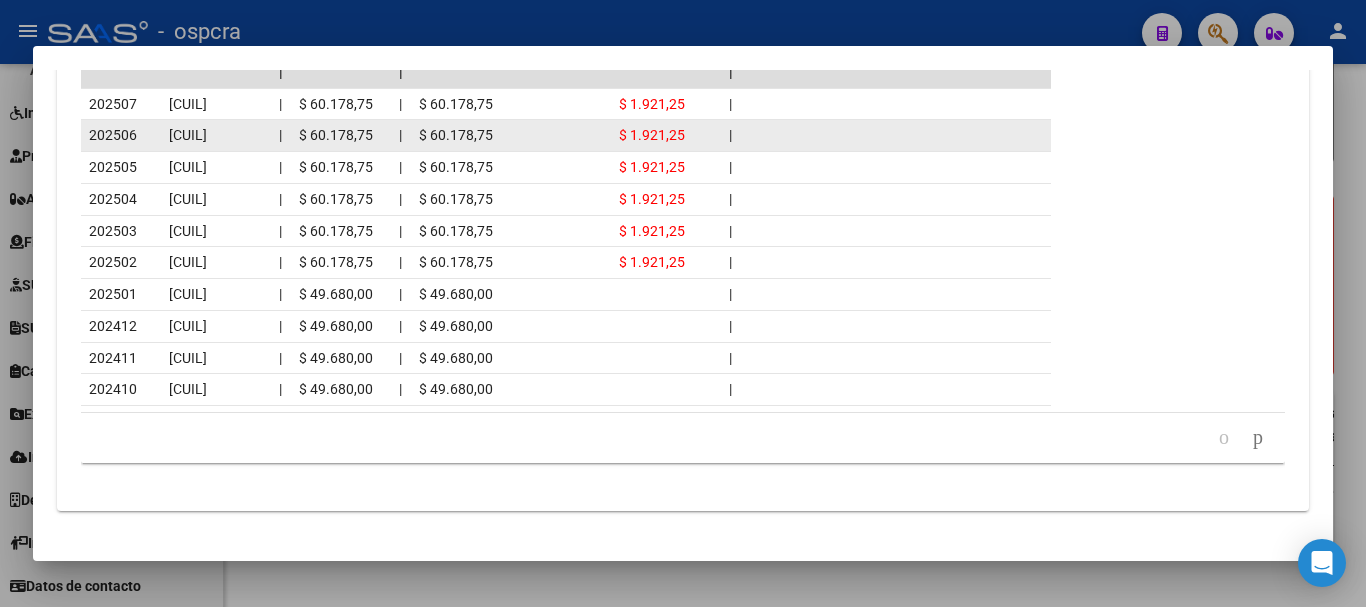 scroll, scrollTop: 2448, scrollLeft: 0, axis: vertical 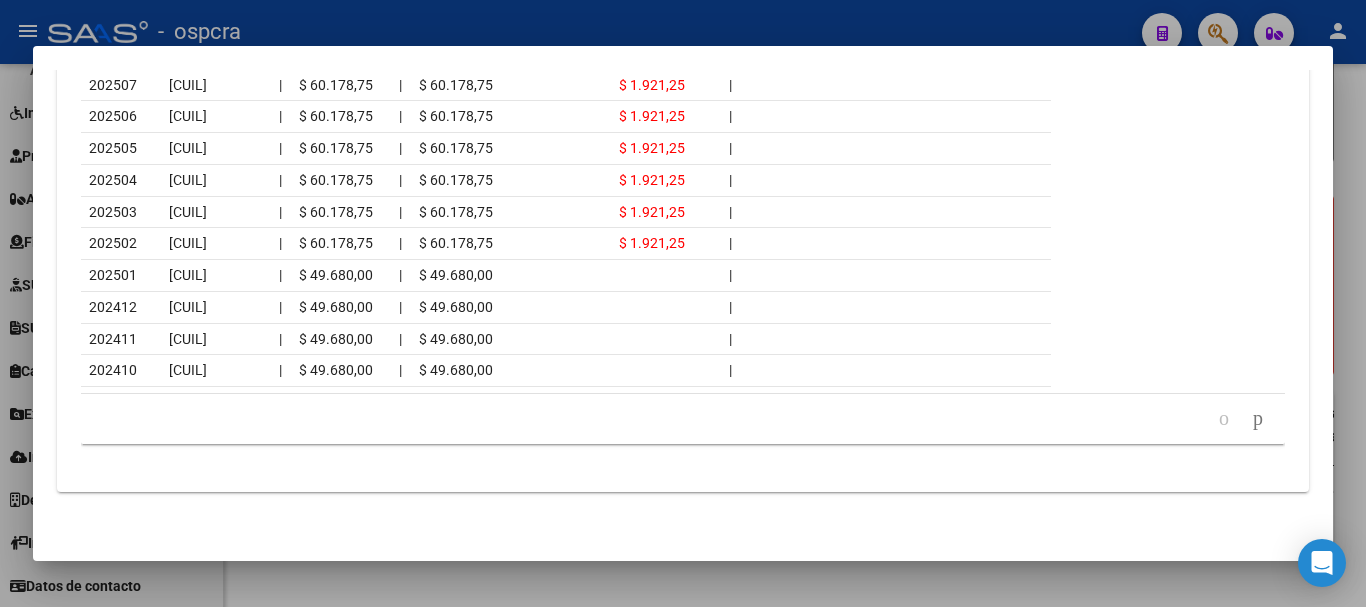 click at bounding box center (683, 303) 